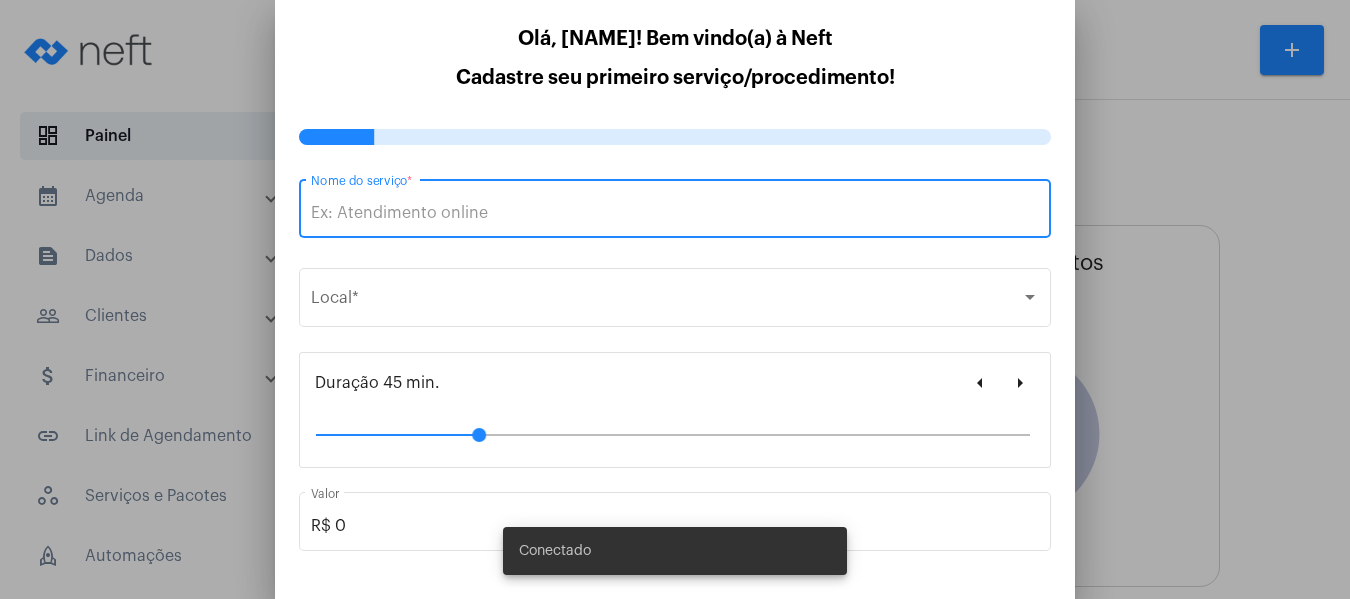 scroll, scrollTop: 0, scrollLeft: 0, axis: both 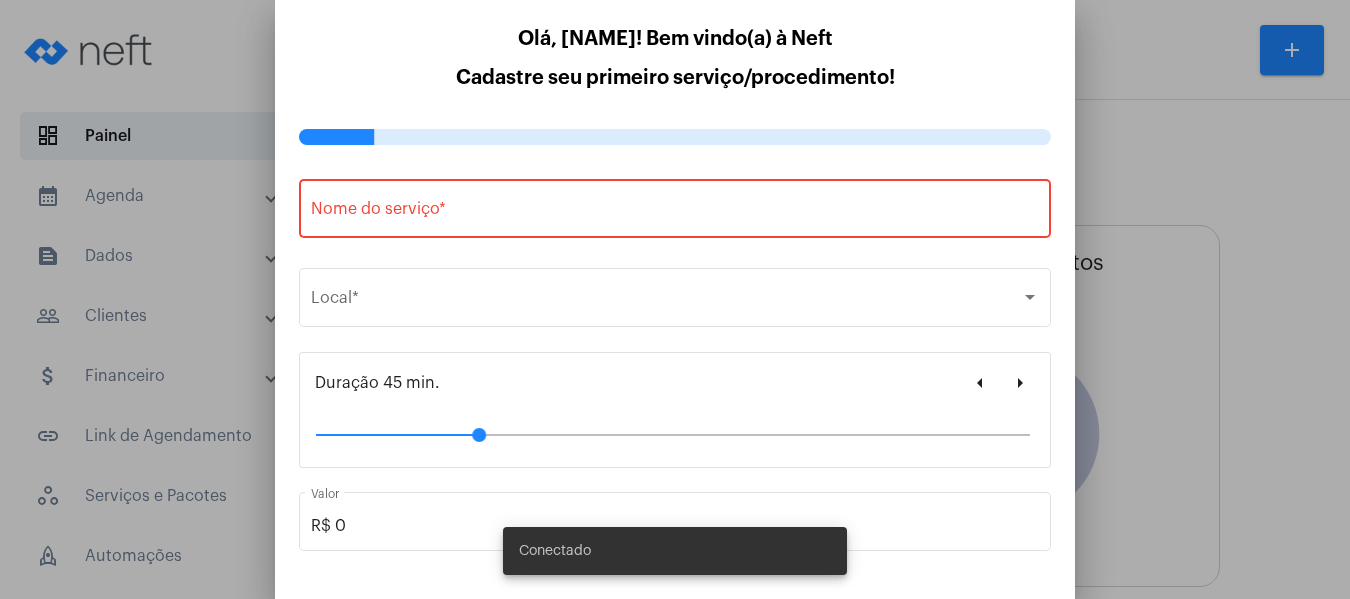 click at bounding box center (675, 299) 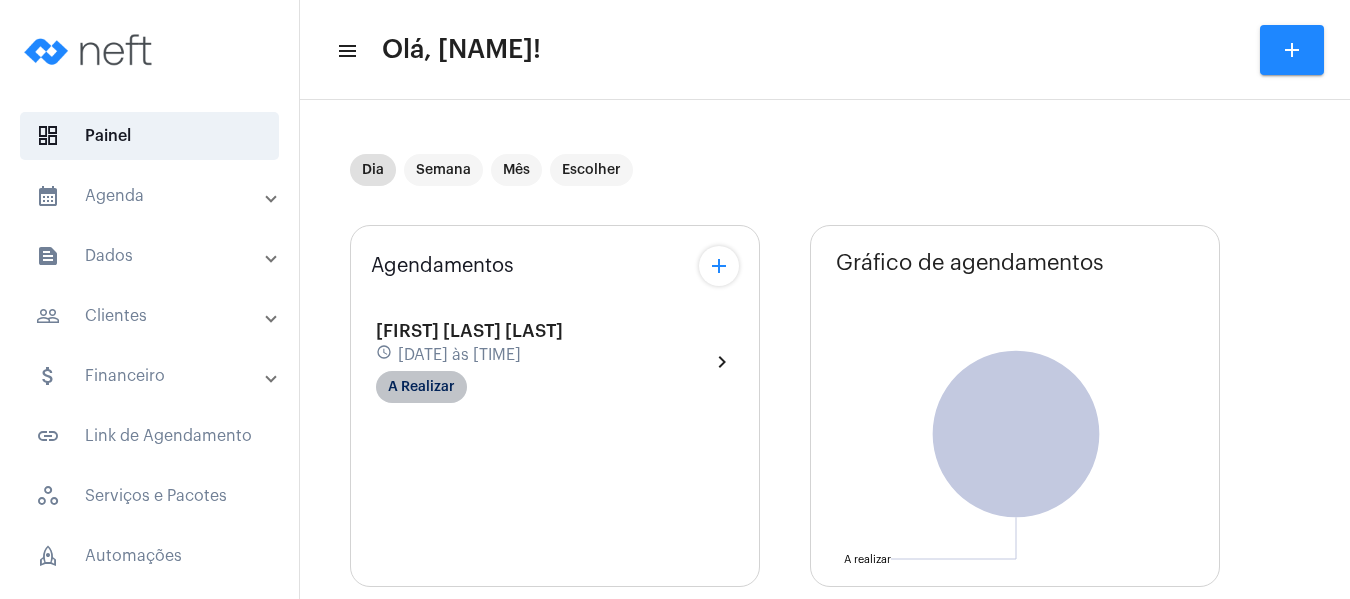 click on "A Realizar" 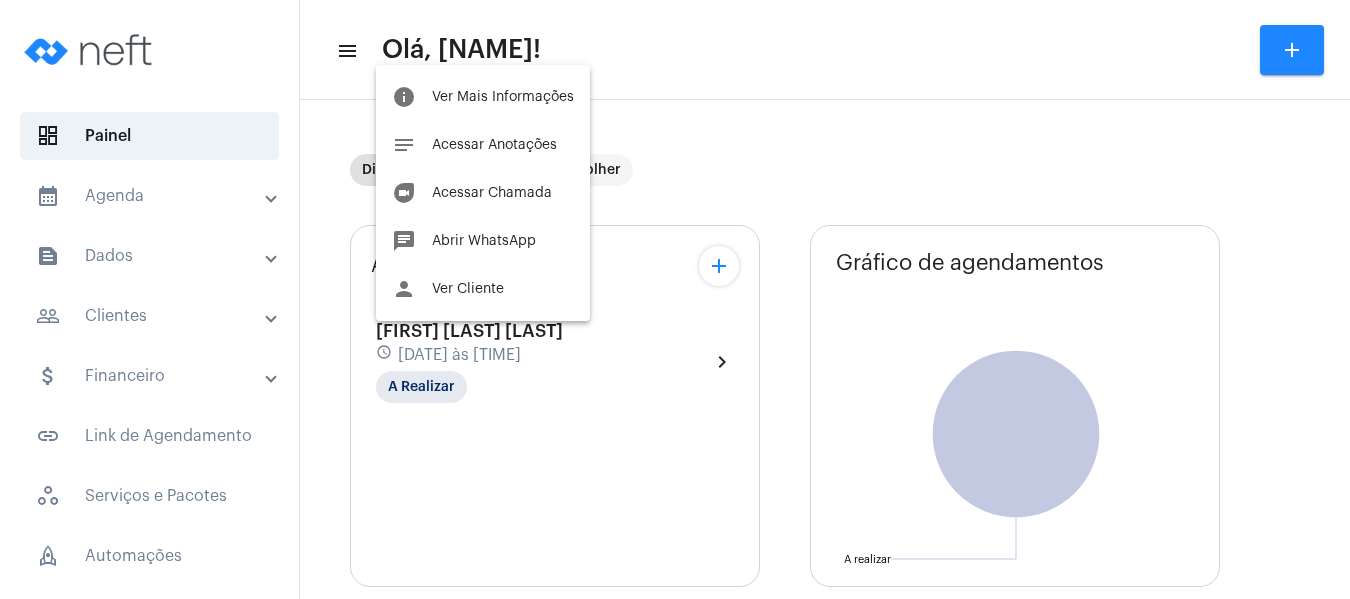 click at bounding box center (675, 299) 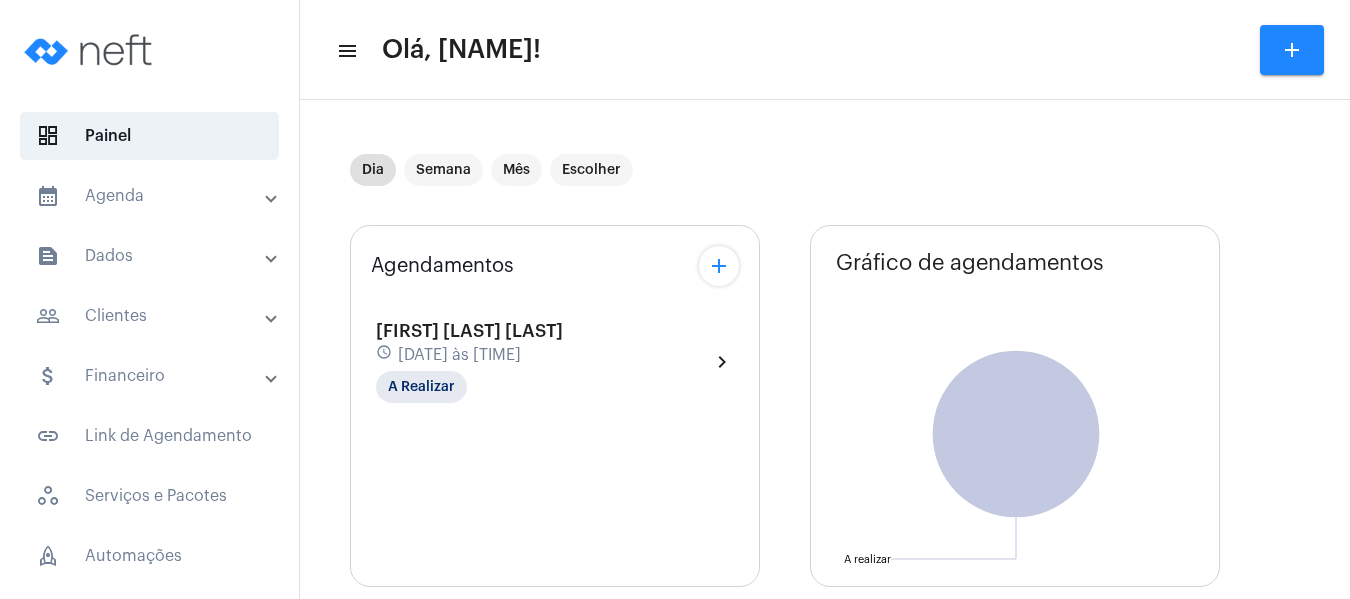 click on "chevron_right" 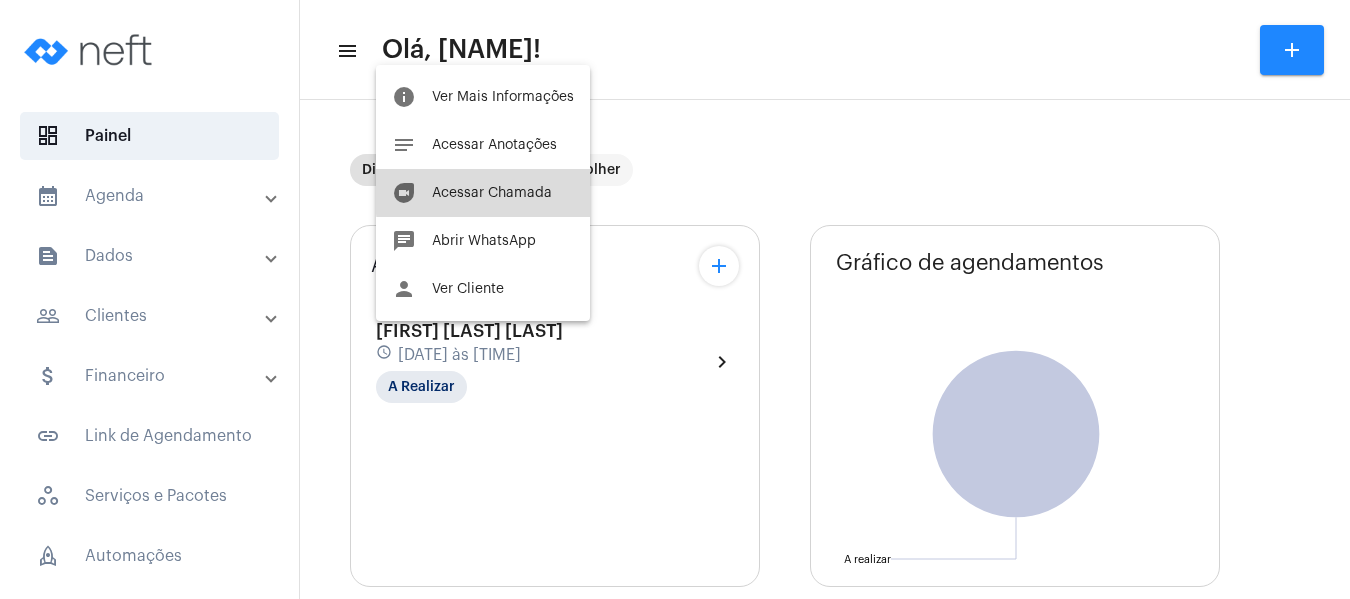 click on "Acessar Chamada" at bounding box center (492, 193) 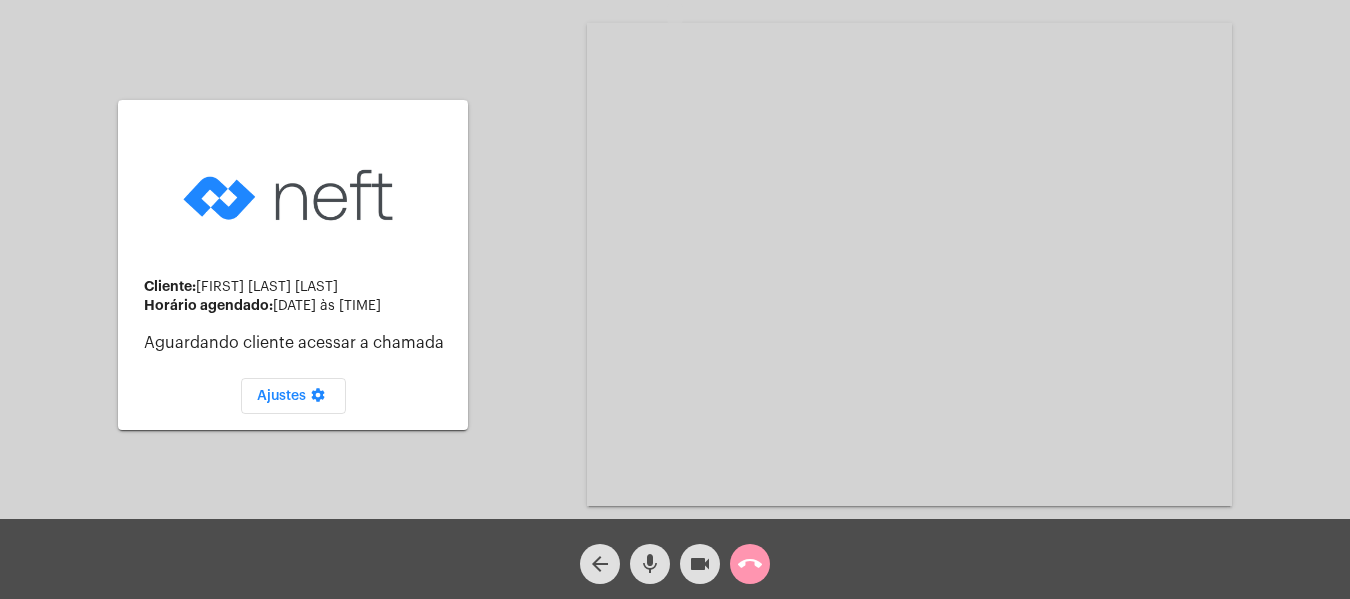 click on "videocam" 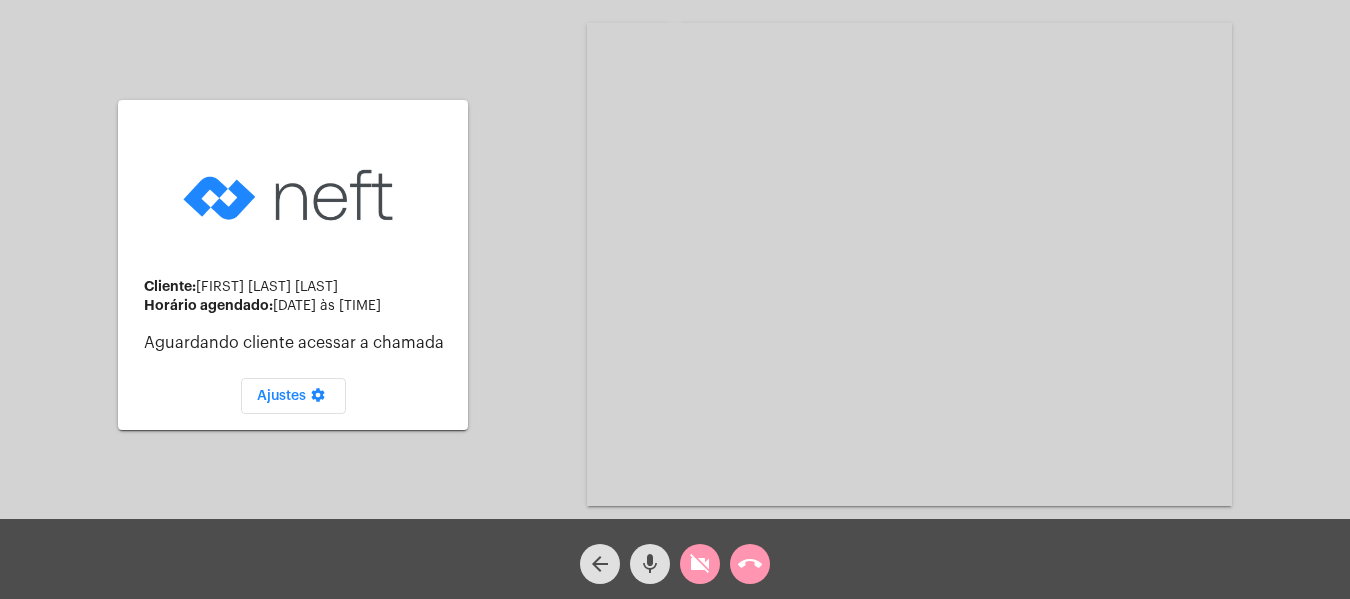 click on "mic" 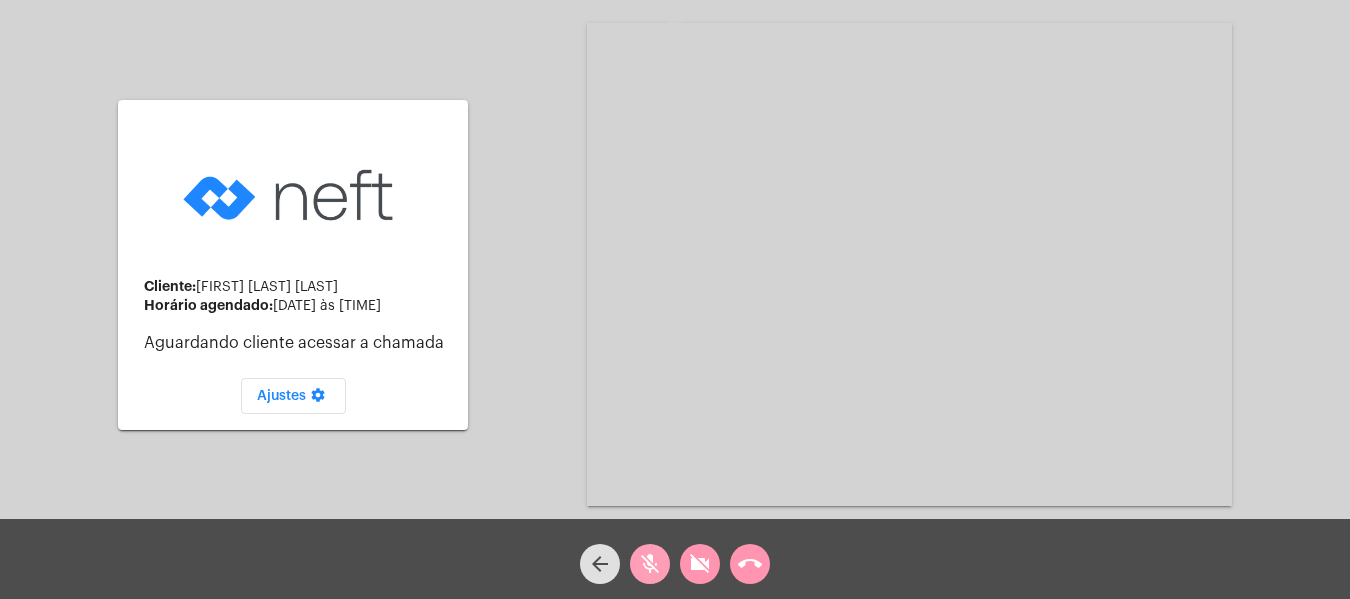 click on "mic_off" 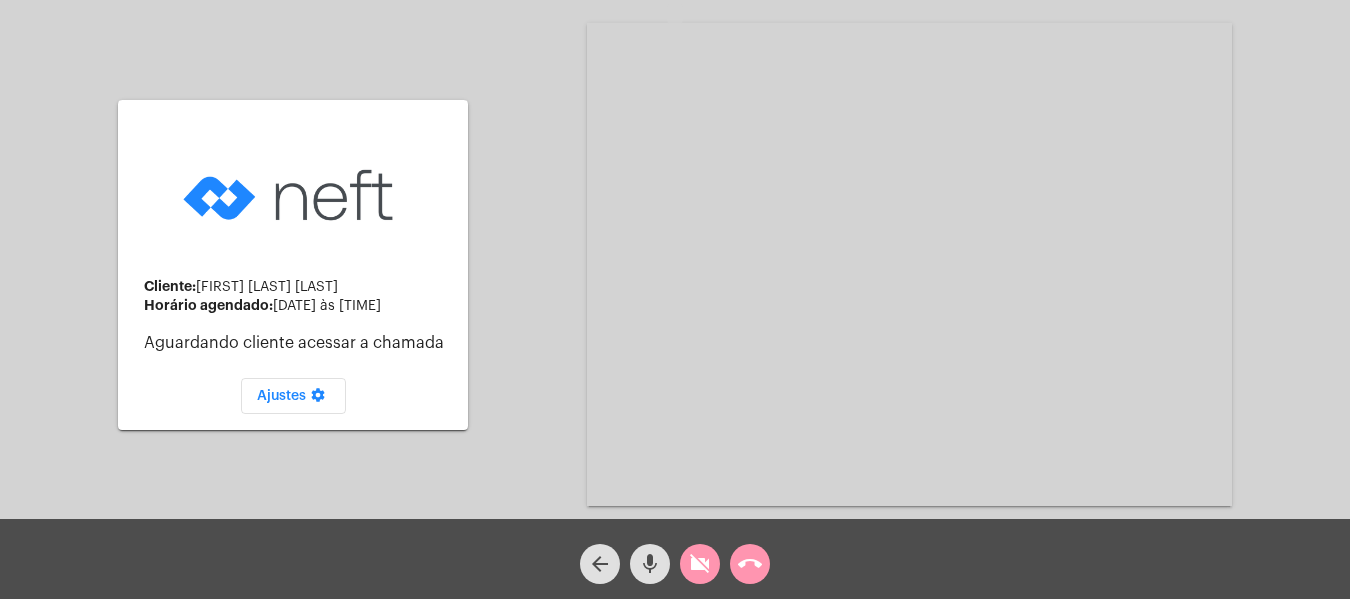 click on "mic" 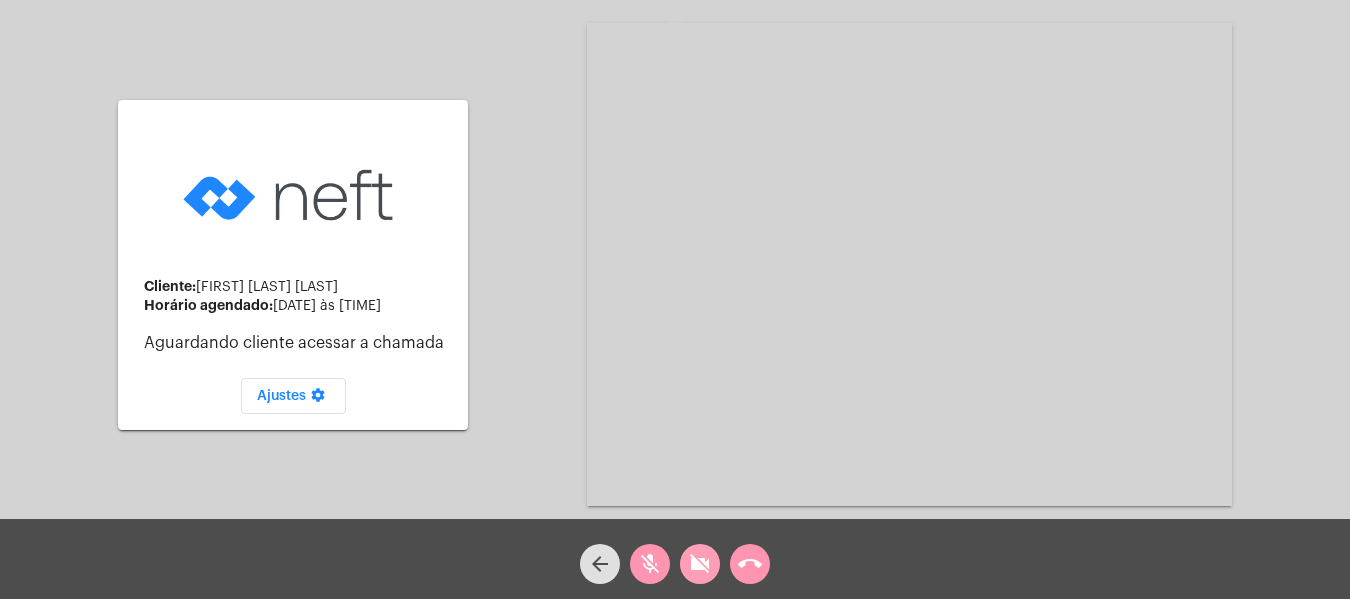 click on "videocam_off" 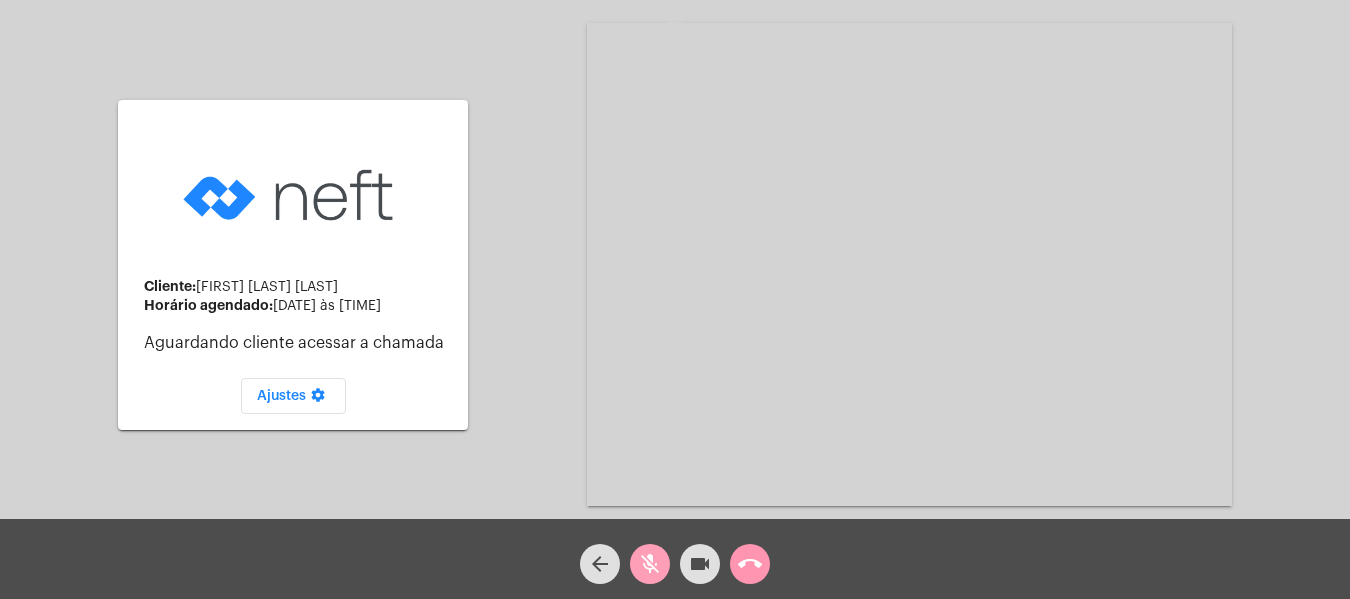 click on "mic_off" 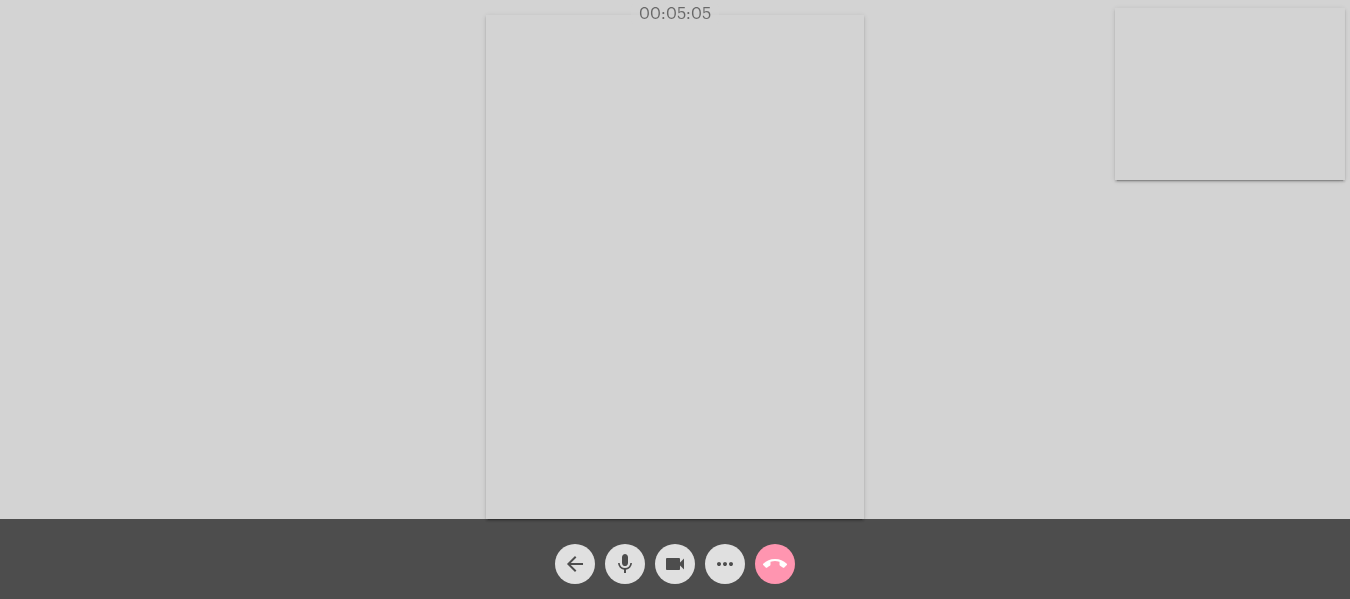 click on "Acessando Câmera e Microfone..." 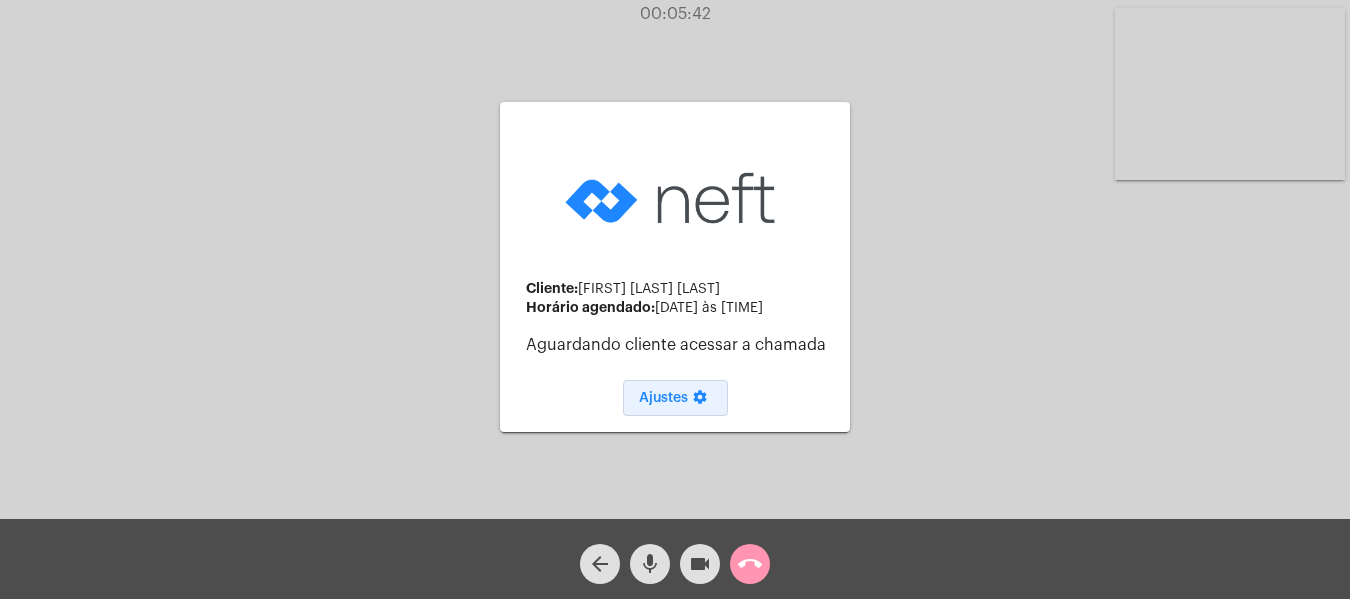 click on "Ajustes settings" 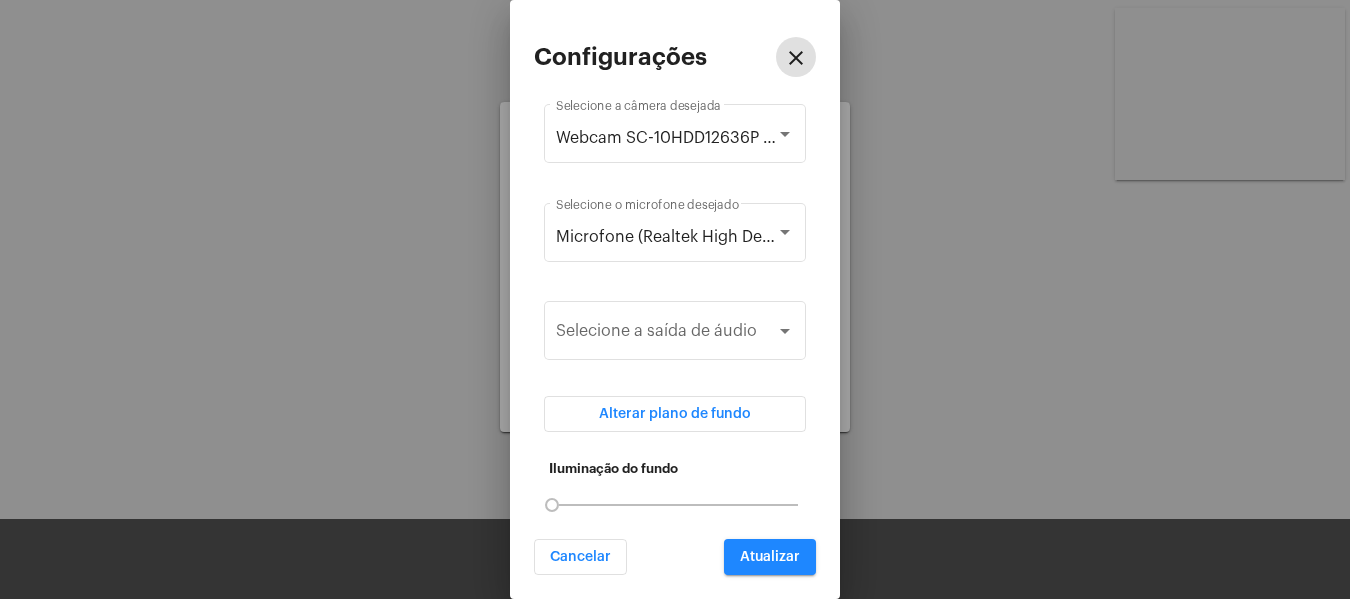click at bounding box center [675, 299] 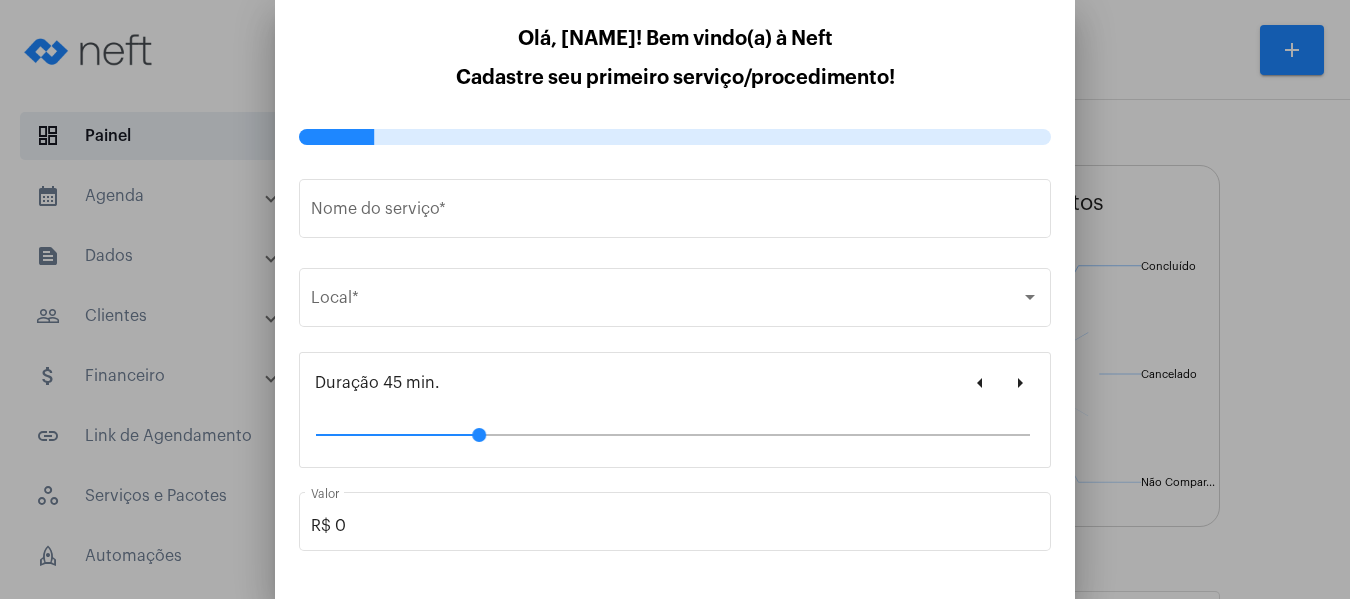 type on "https://neft.com.br/[NAME]-" 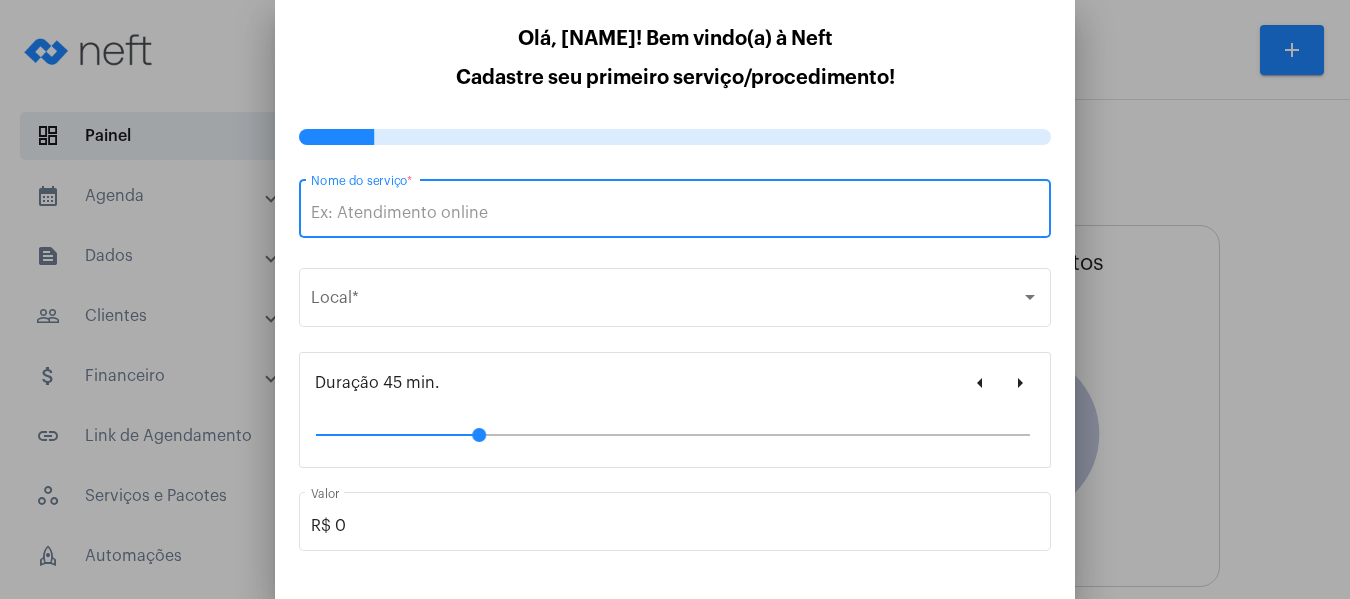 click at bounding box center [675, 299] 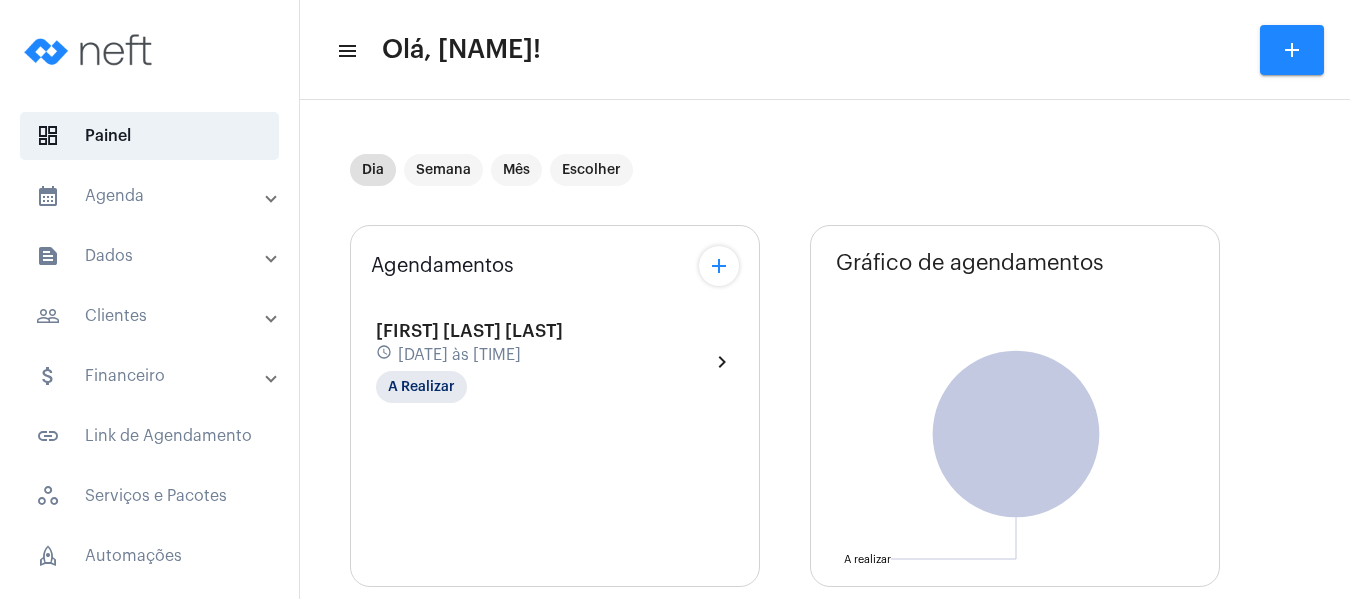 click on "schedule [DATE] às [TIME]" 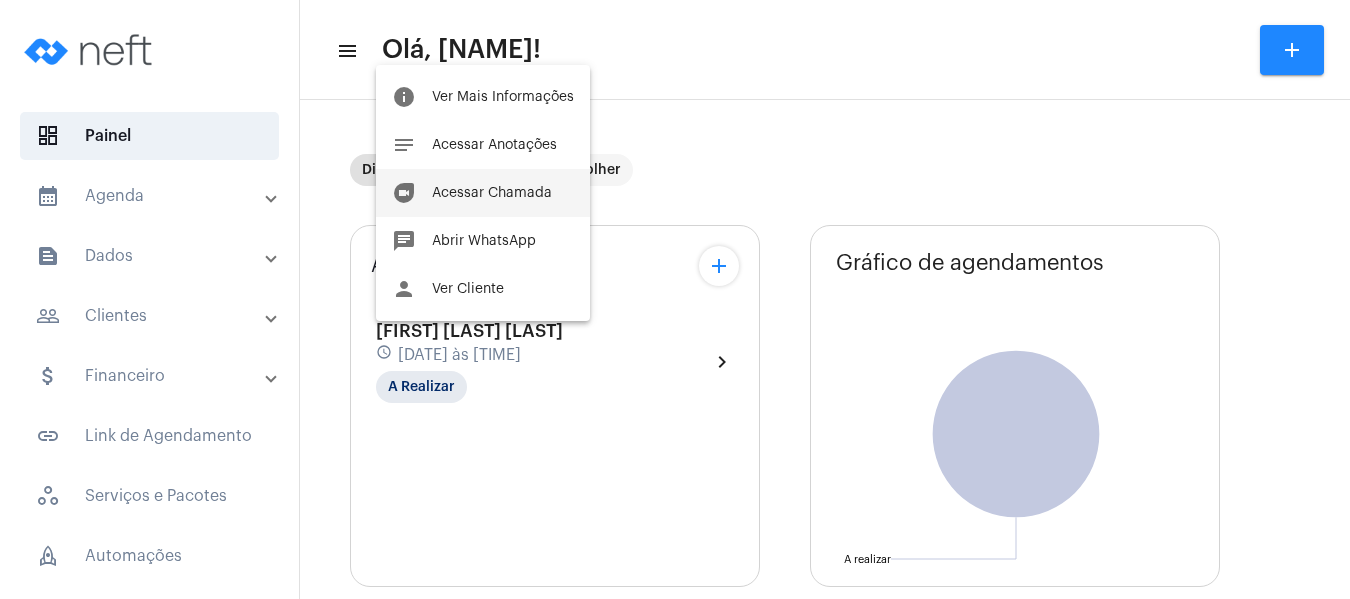 click on "duo Acessar Chamada" at bounding box center [483, 193] 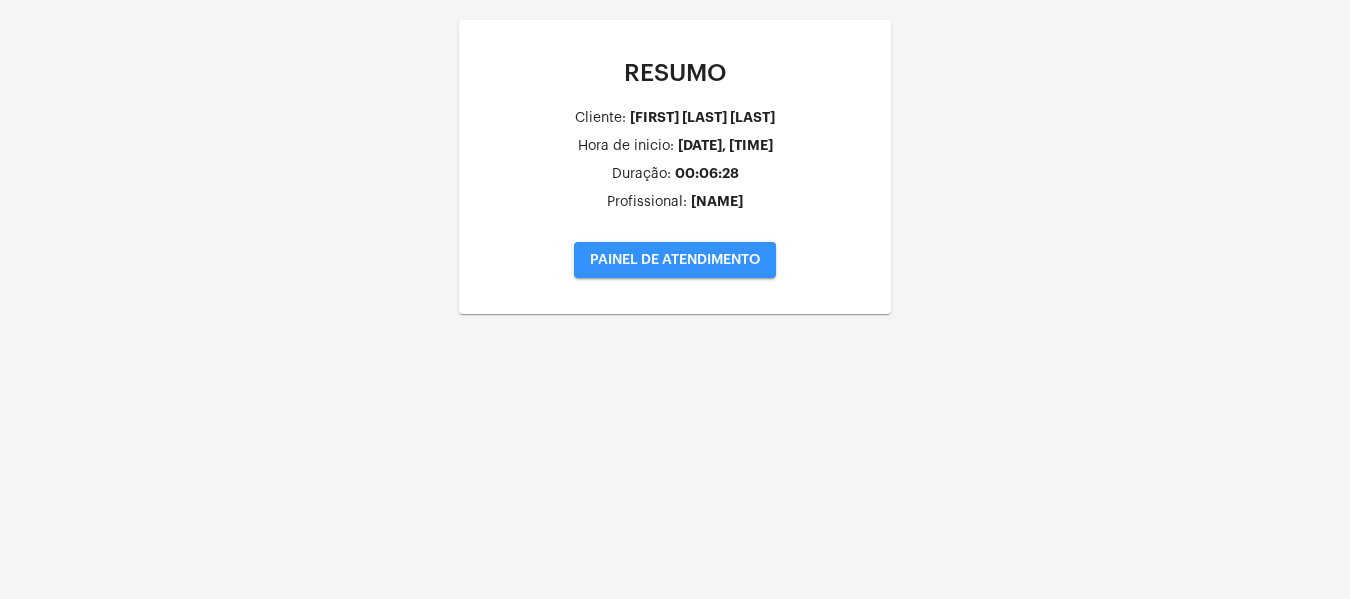 click on "PAINEL DE ATENDIMENTO" 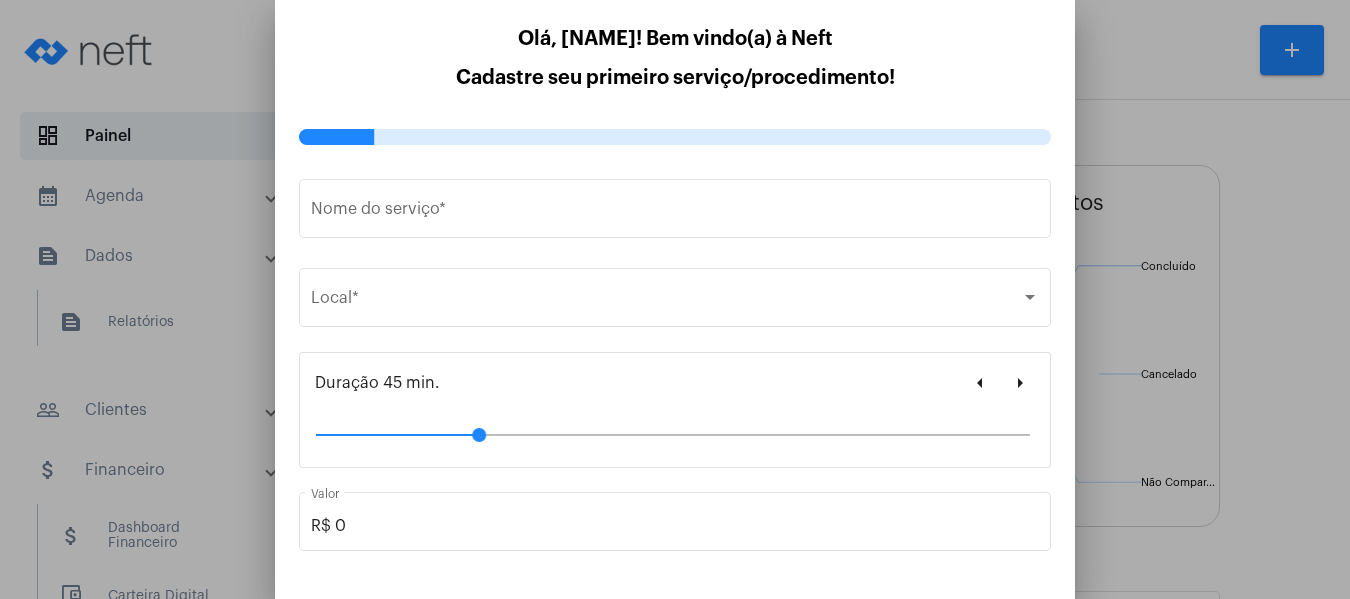 type on "https://neft.com.br/[NAME]-" 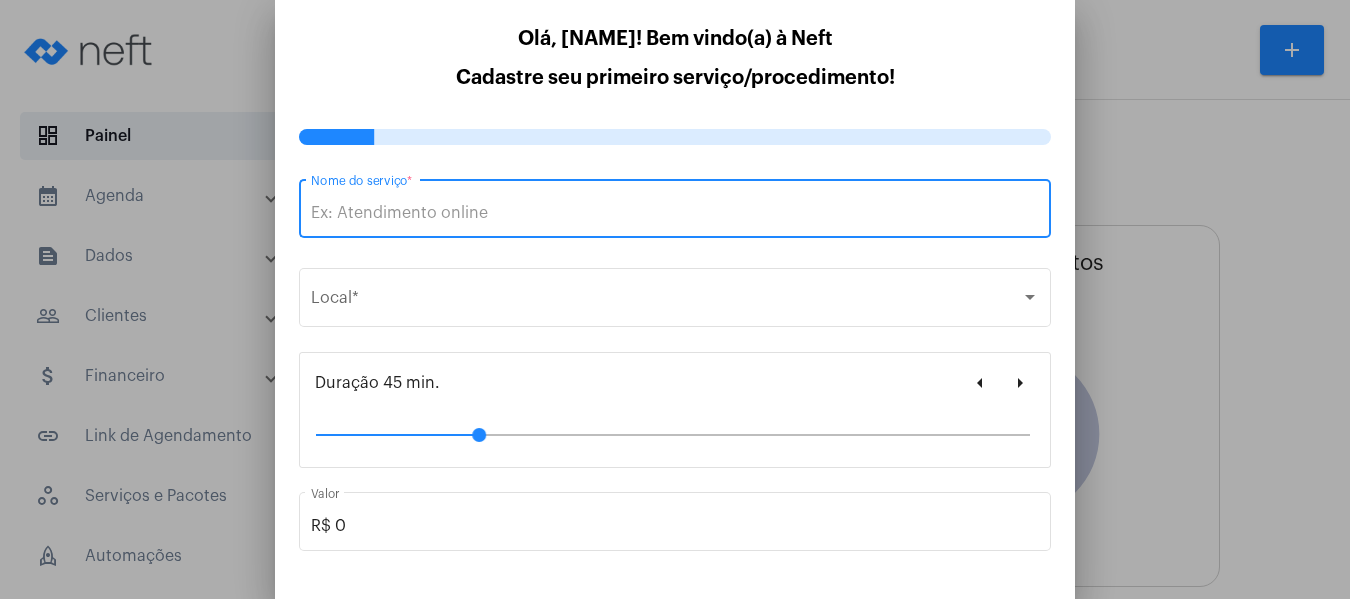click at bounding box center (675, 299) 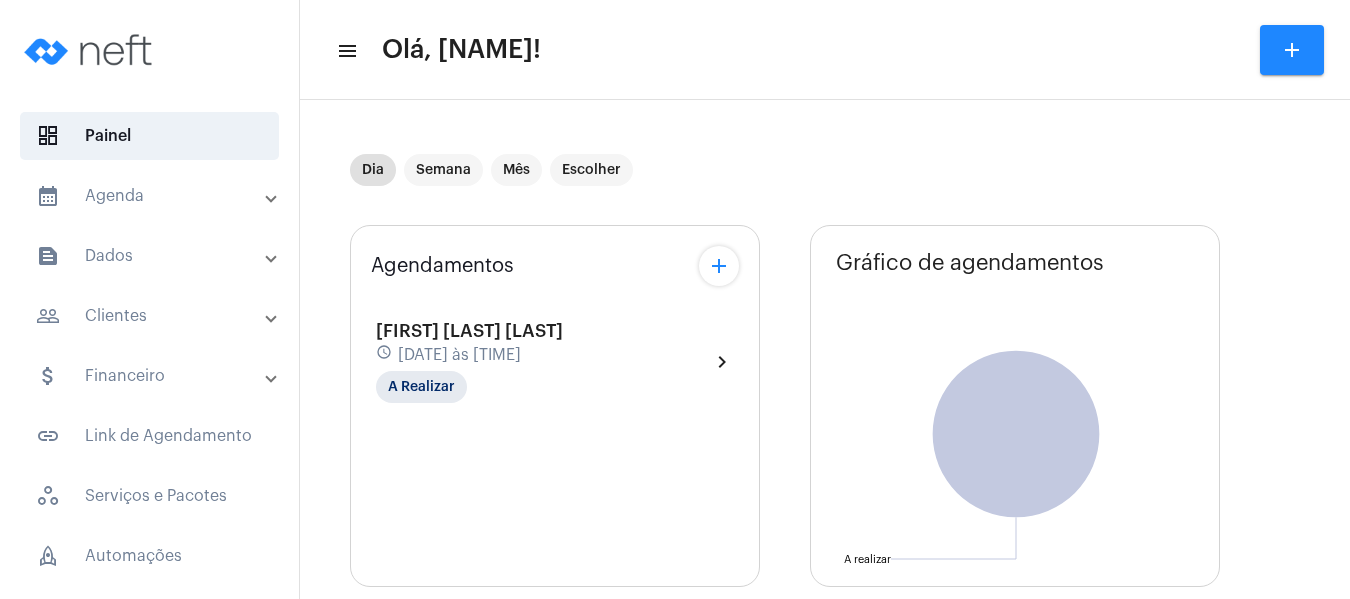 click on "[FIRST] [LAST] [LAST] schedule [DATE] às [TIME] A Realizar  chevron_right" 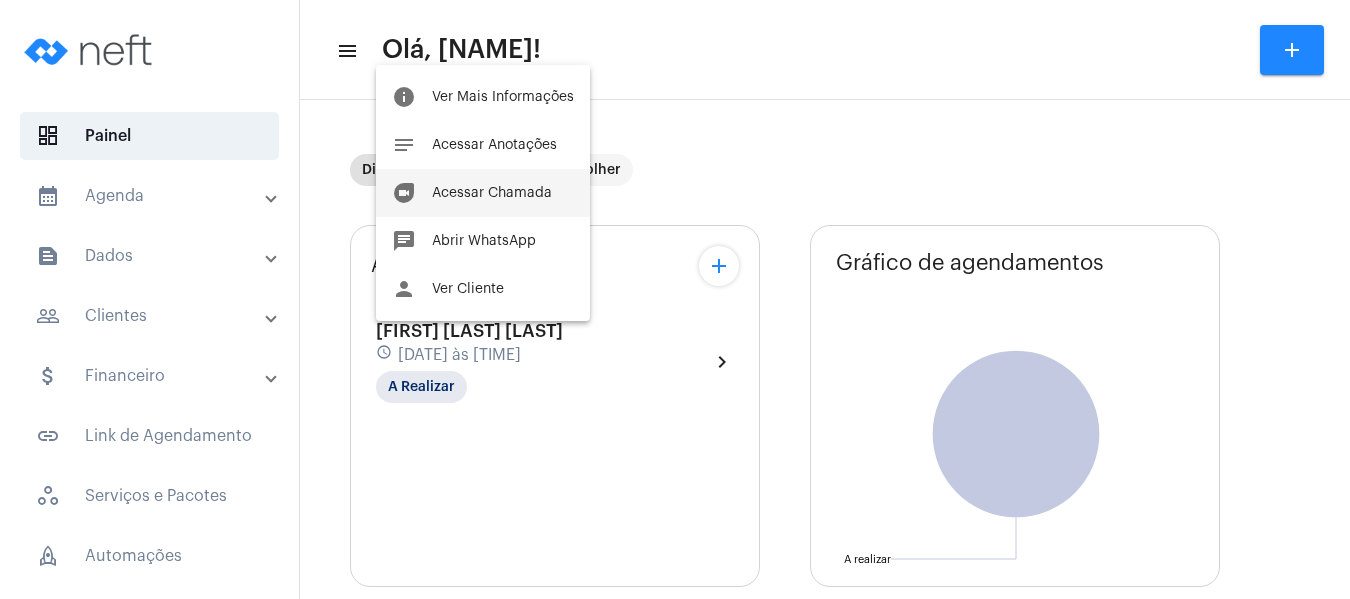 click on "Acessar Chamada" at bounding box center (492, 193) 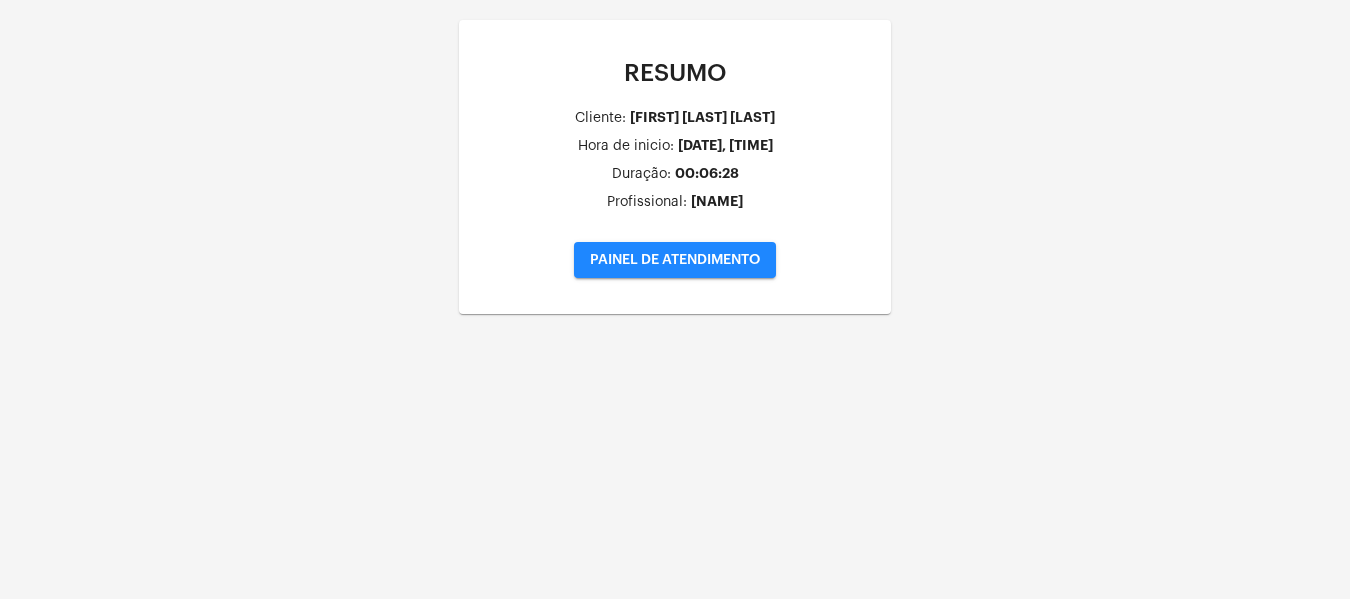 click on "PAINEL DE ATENDIMENTO" 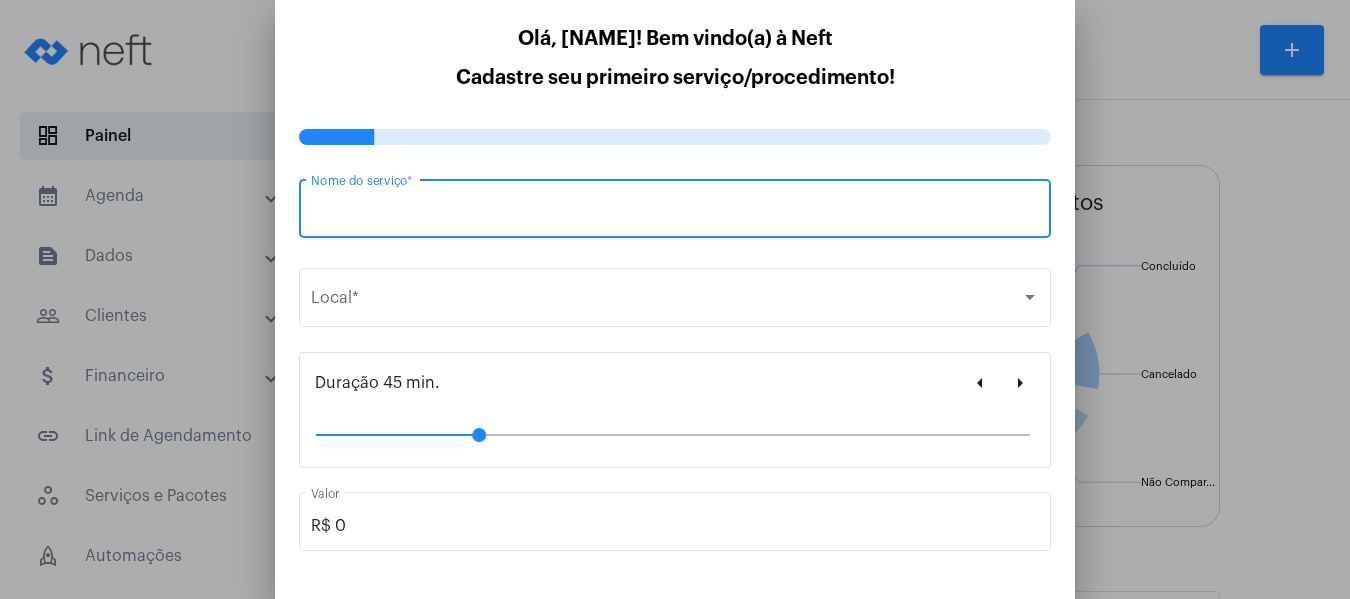 type on "https://neft.com.br/[NAME]-" 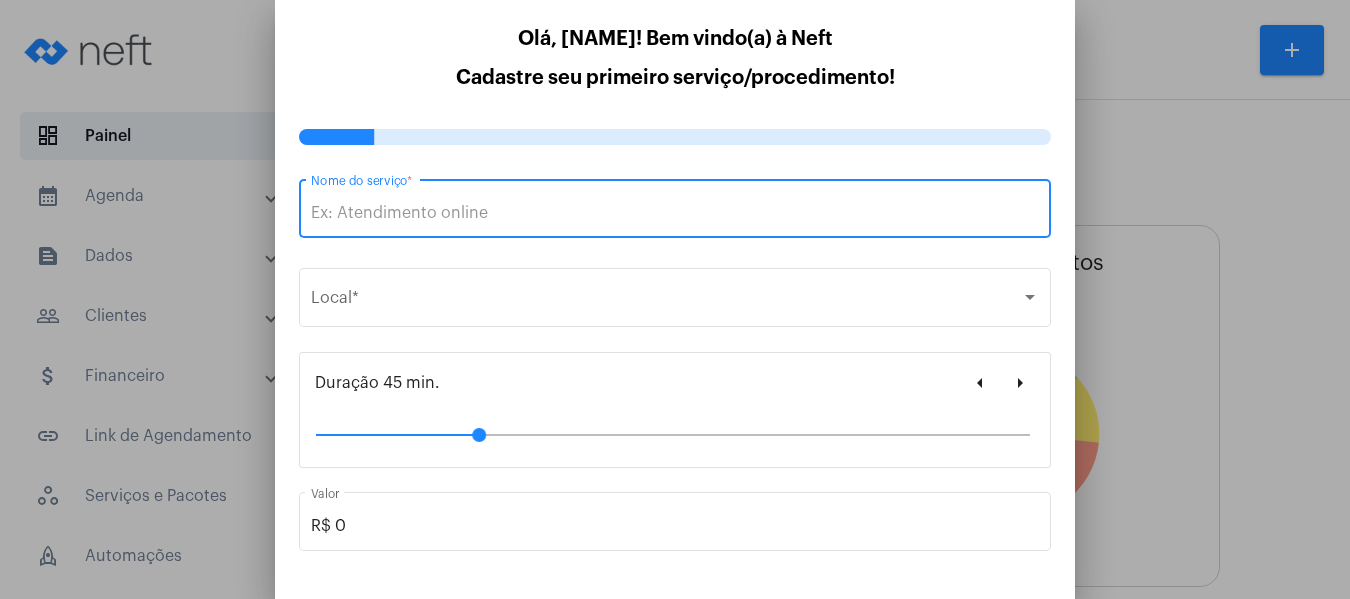click at bounding box center [675, 299] 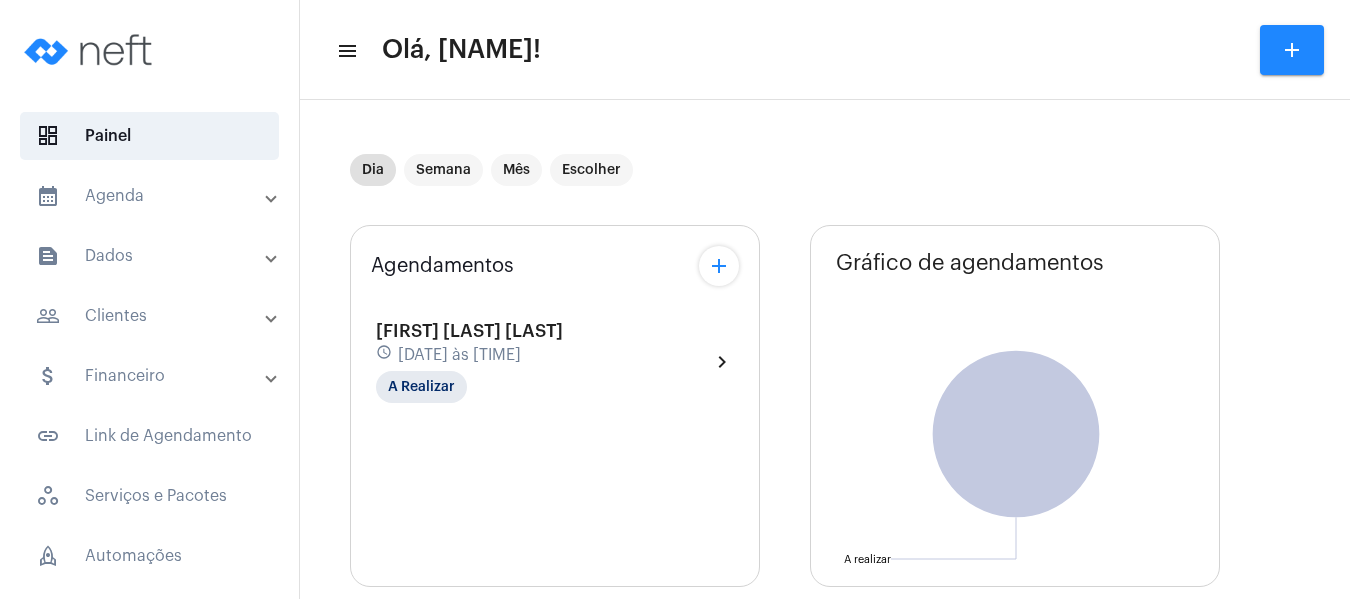 click on "chevron_right" 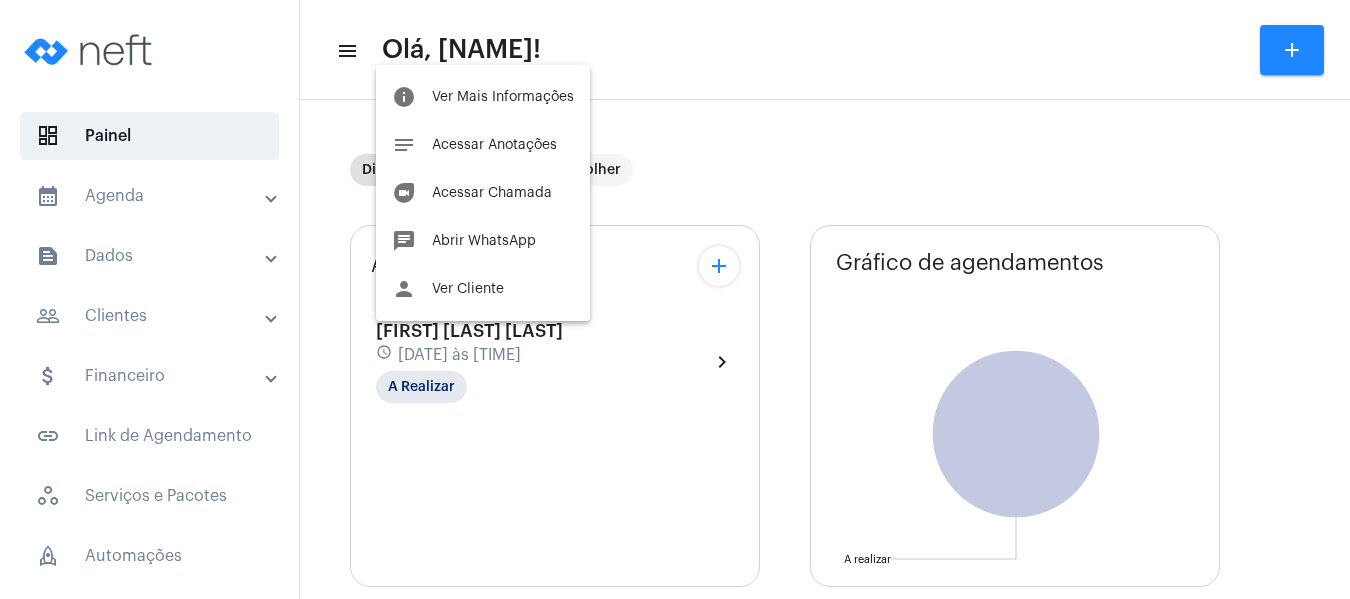 click at bounding box center (675, 299) 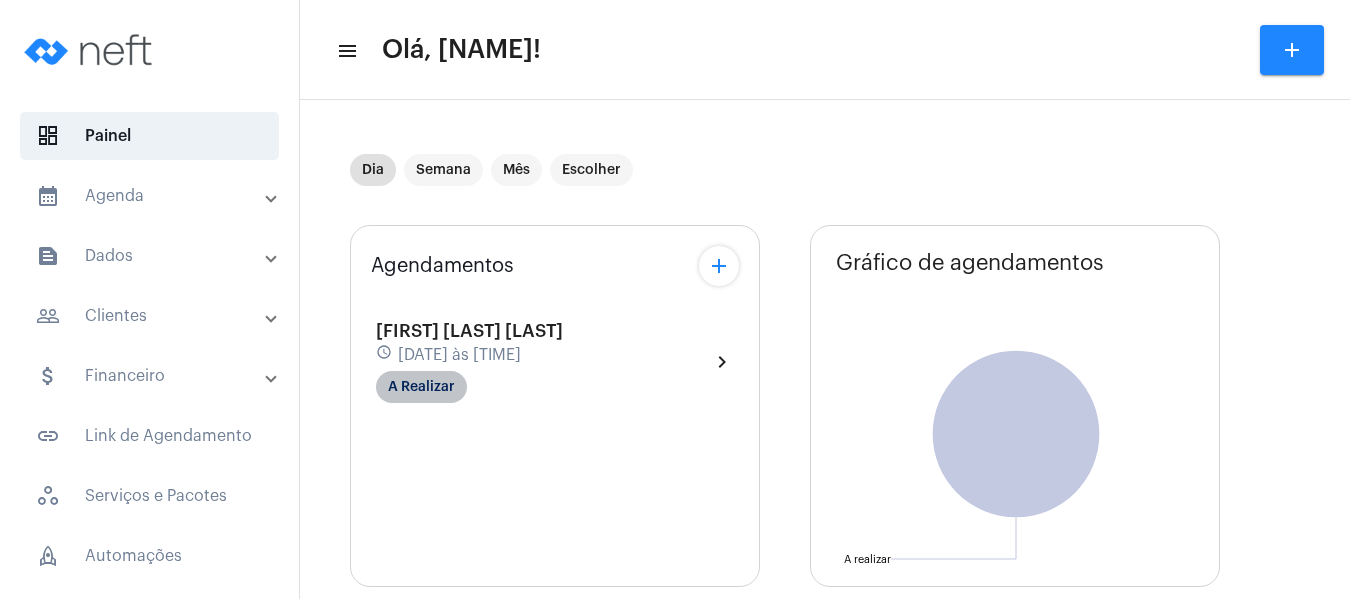 click on "A Realizar" 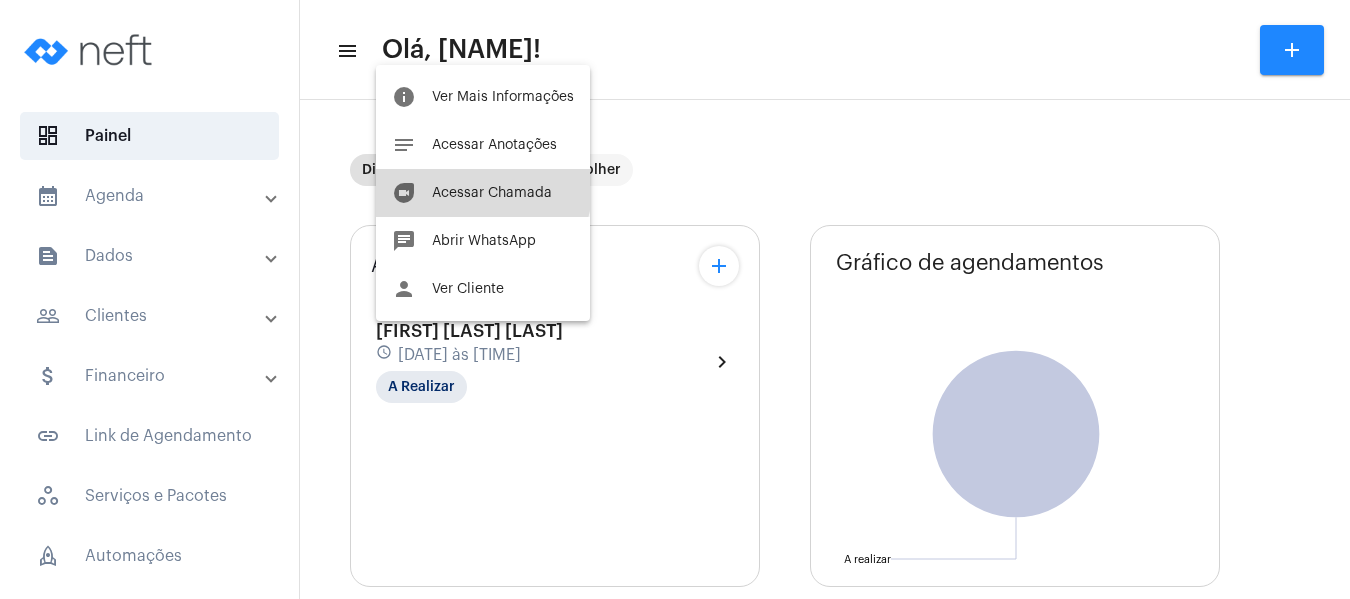 click on "Acessar Chamada" at bounding box center [492, 193] 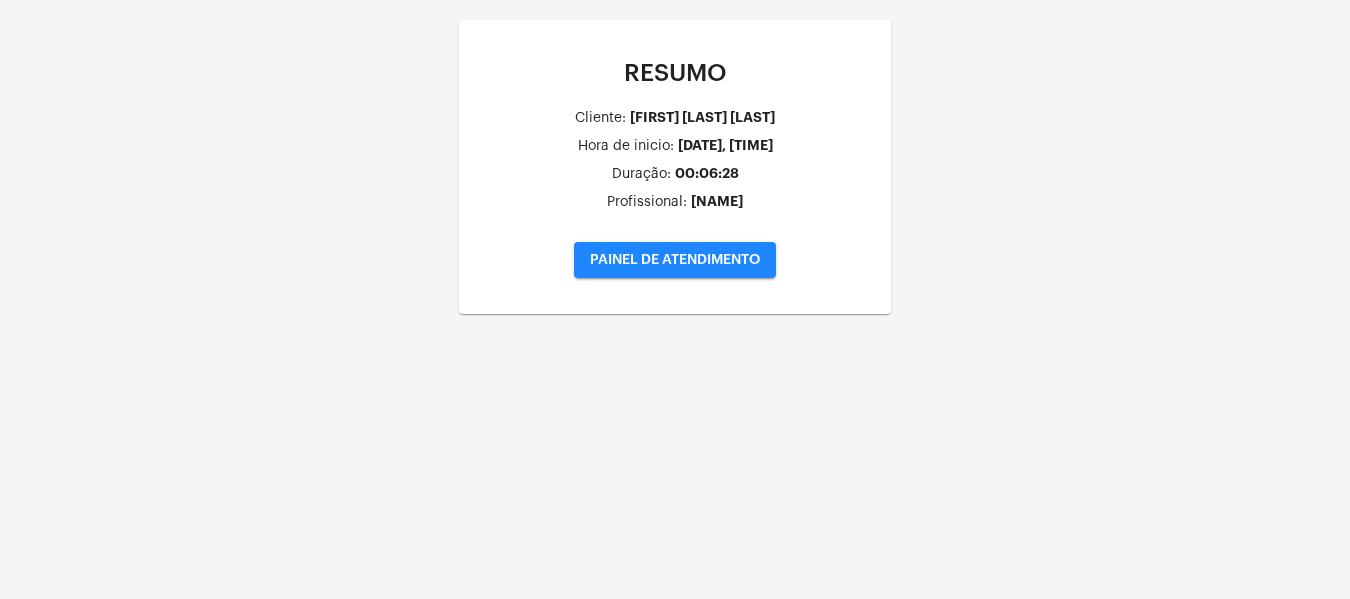 click on "PAINEL DE ATENDIMENTO" 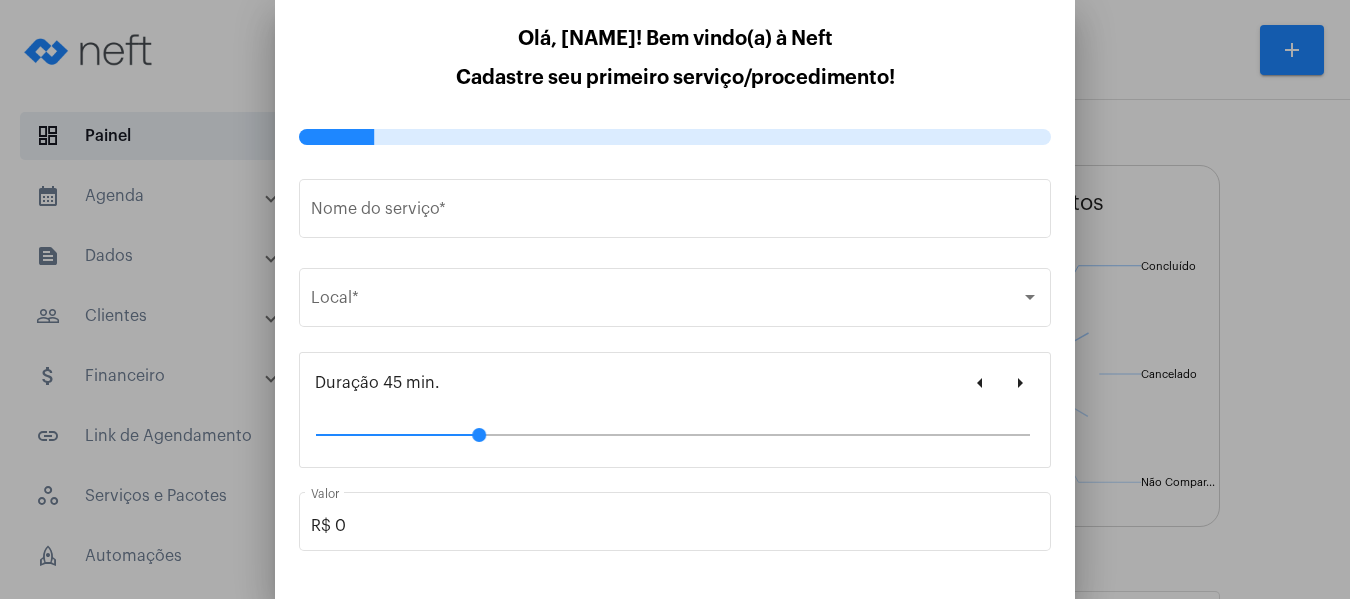 type on "https://neft.com.br/[NAME]-" 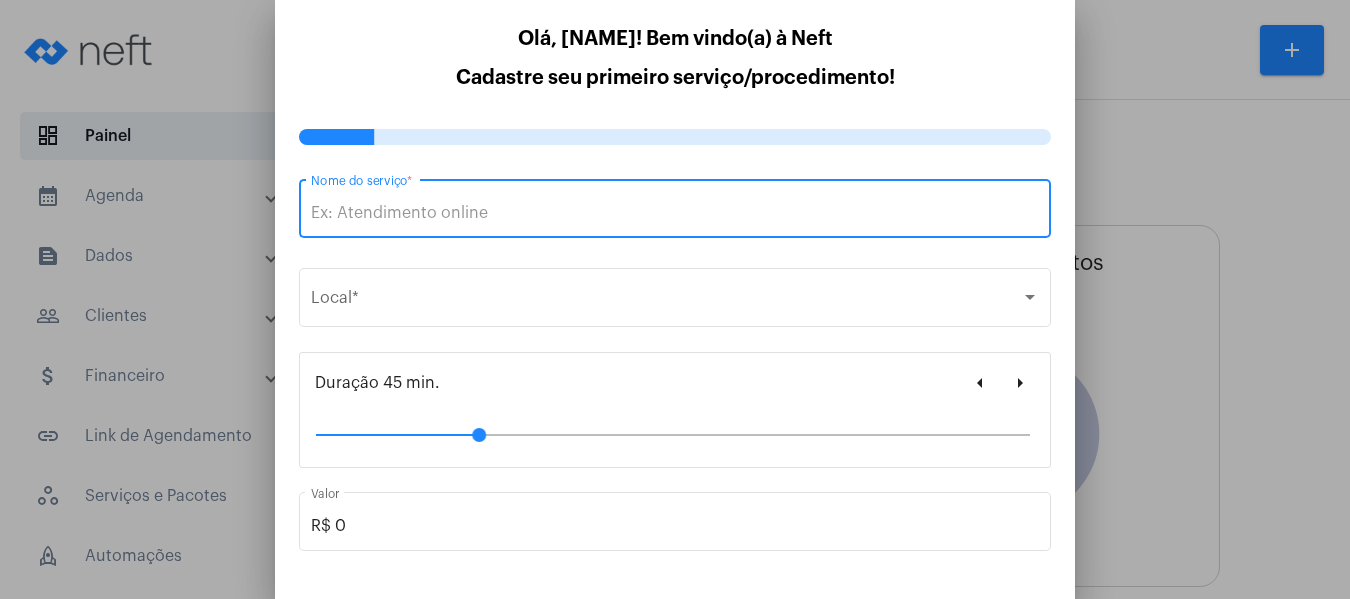 click at bounding box center [675, 299] 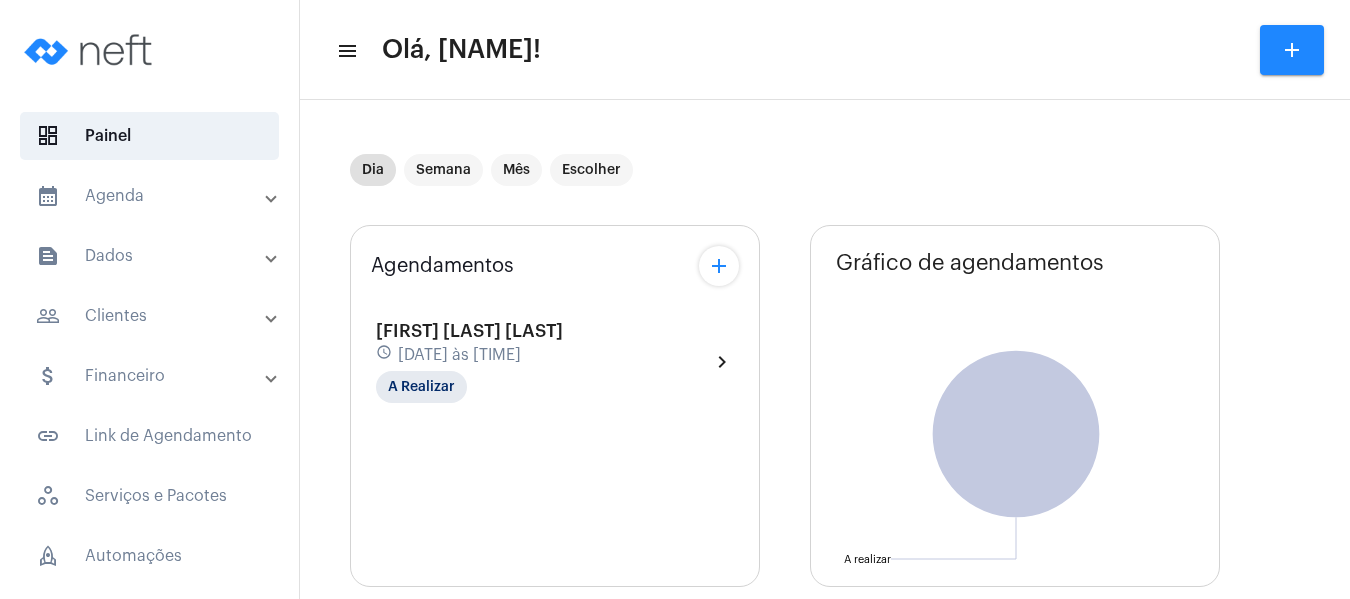 click on "chevron_right" 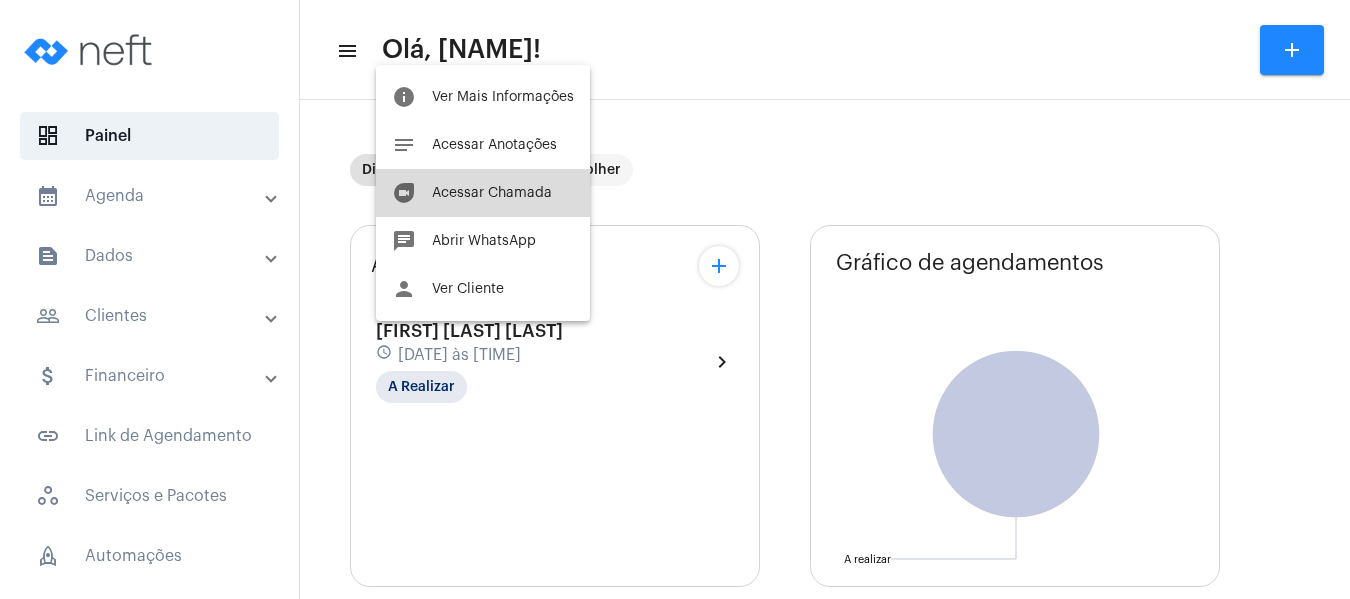 click on "Acessar Chamada" at bounding box center [492, 193] 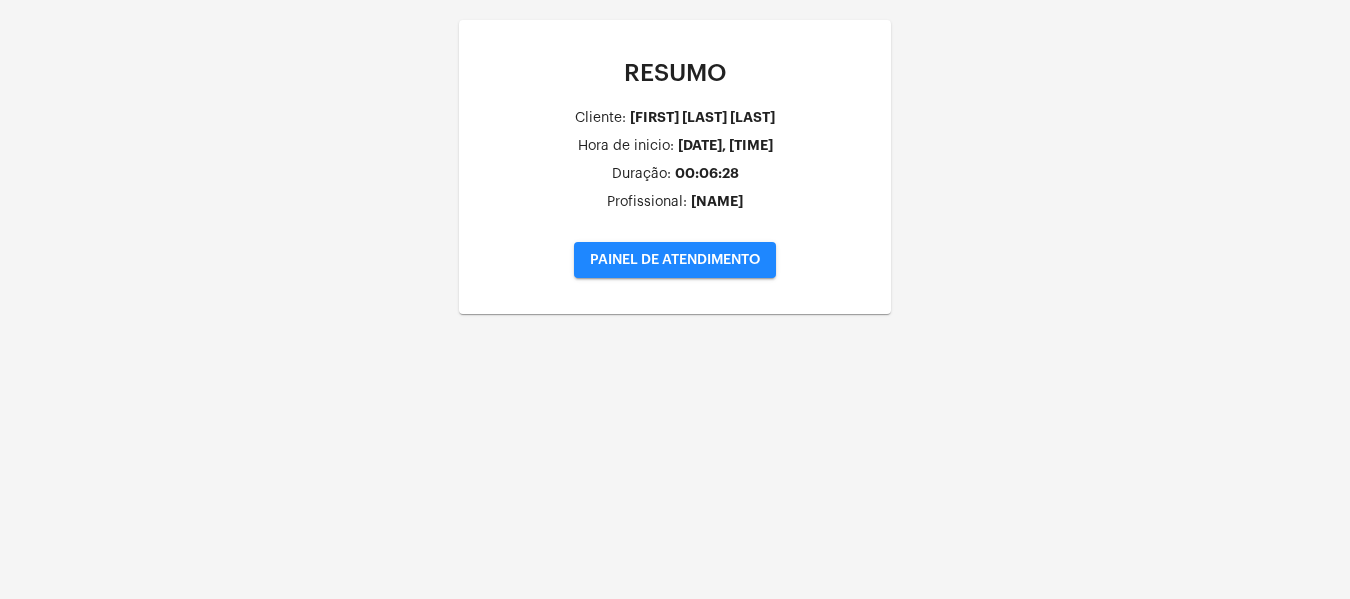 click on "PAINEL DE ATENDIMENTO" 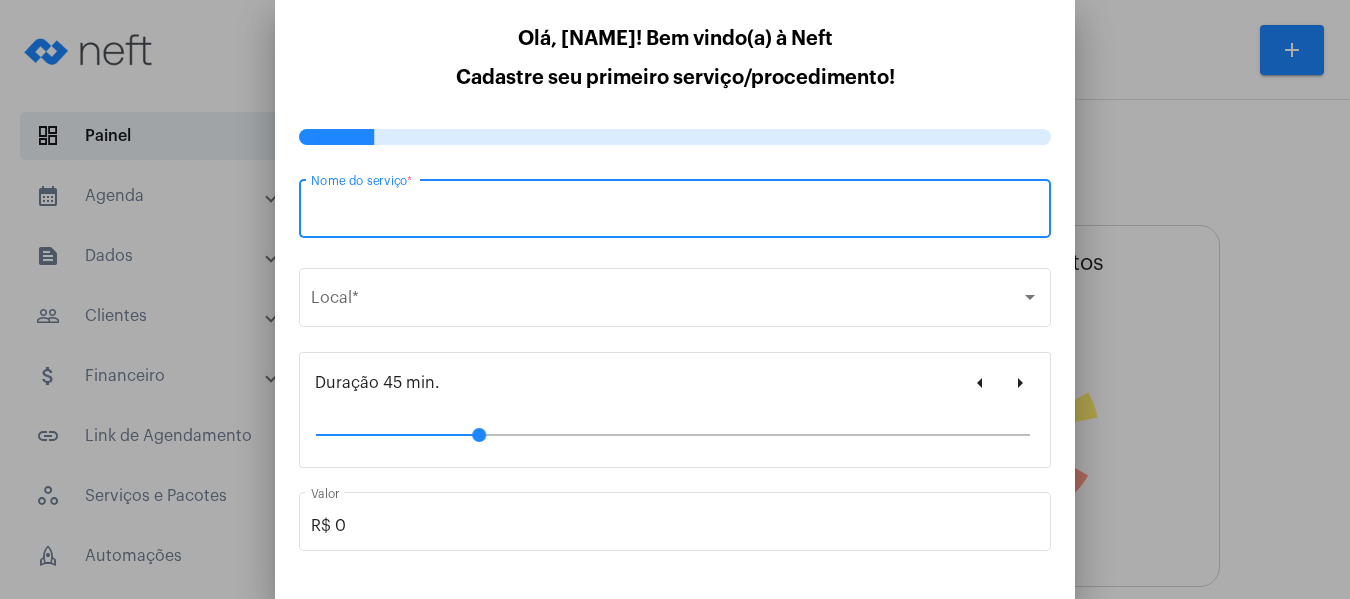 type on "https://neft.com.br/[NAME]-" 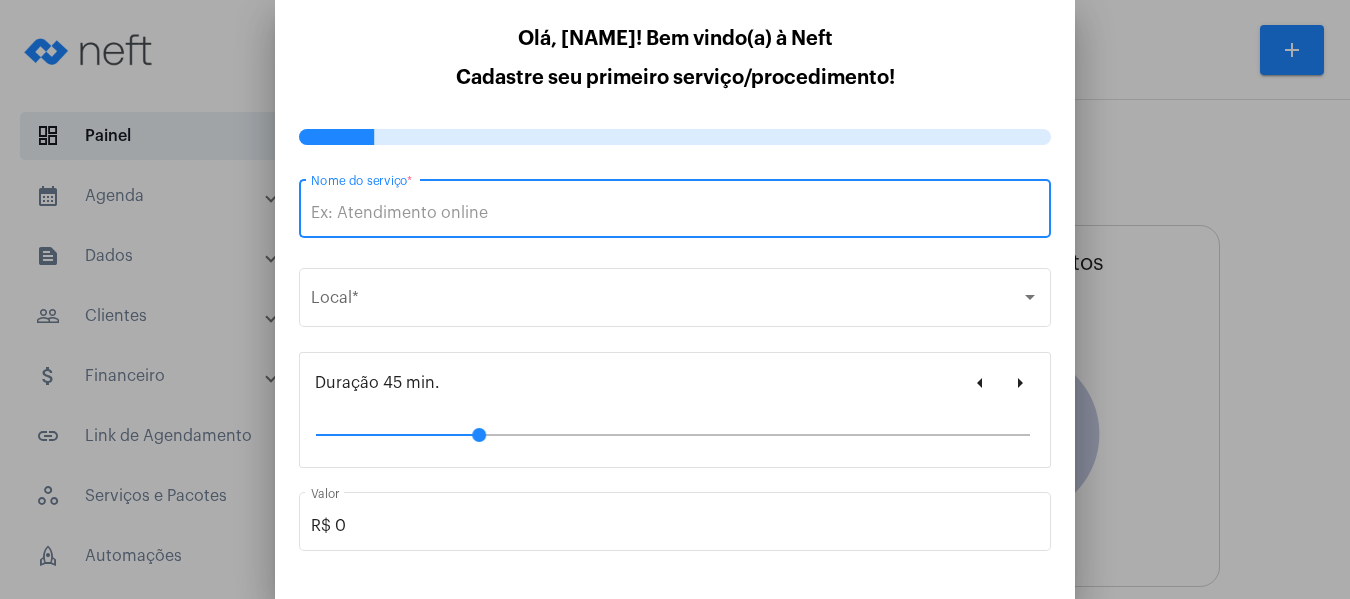 click at bounding box center [675, 299] 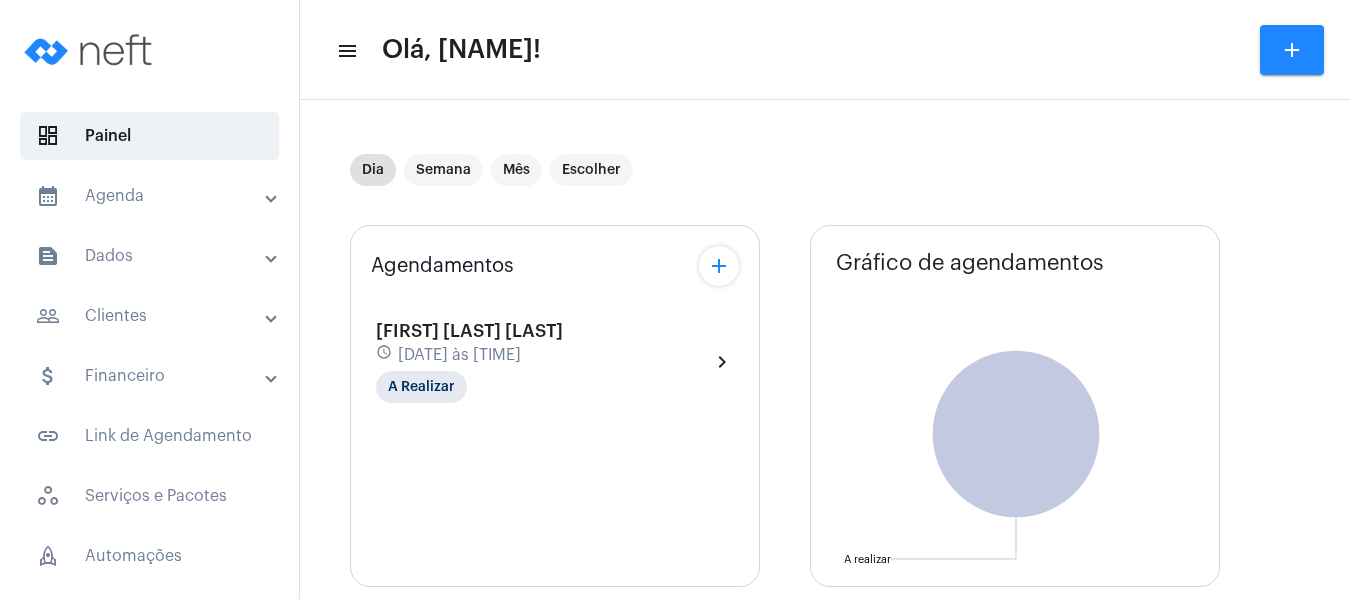 click on "chevron_right" 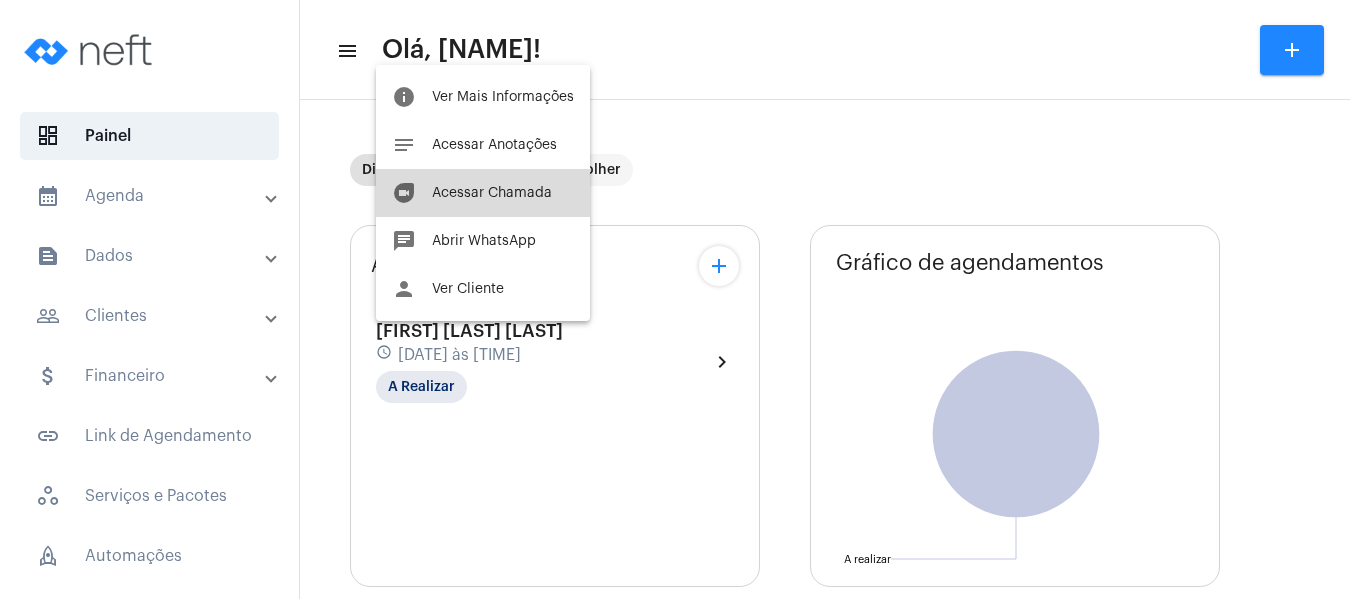 click on "Acessar Chamada" at bounding box center (492, 193) 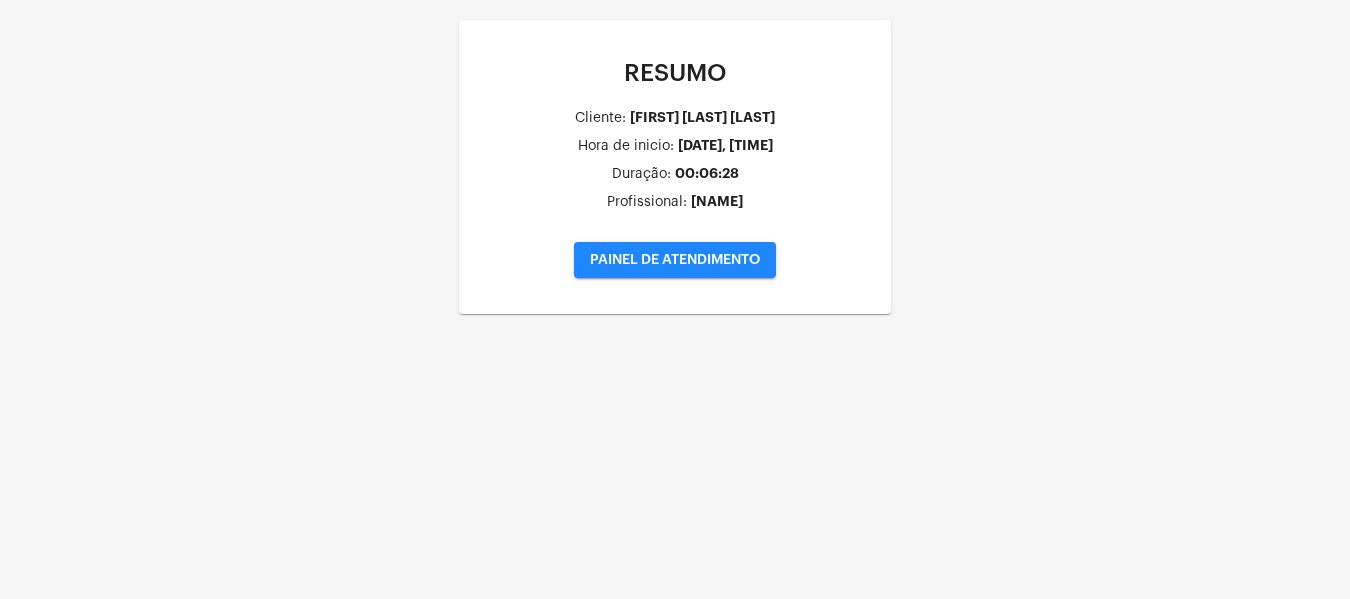 click on "PAINEL DE ATENDIMENTO" 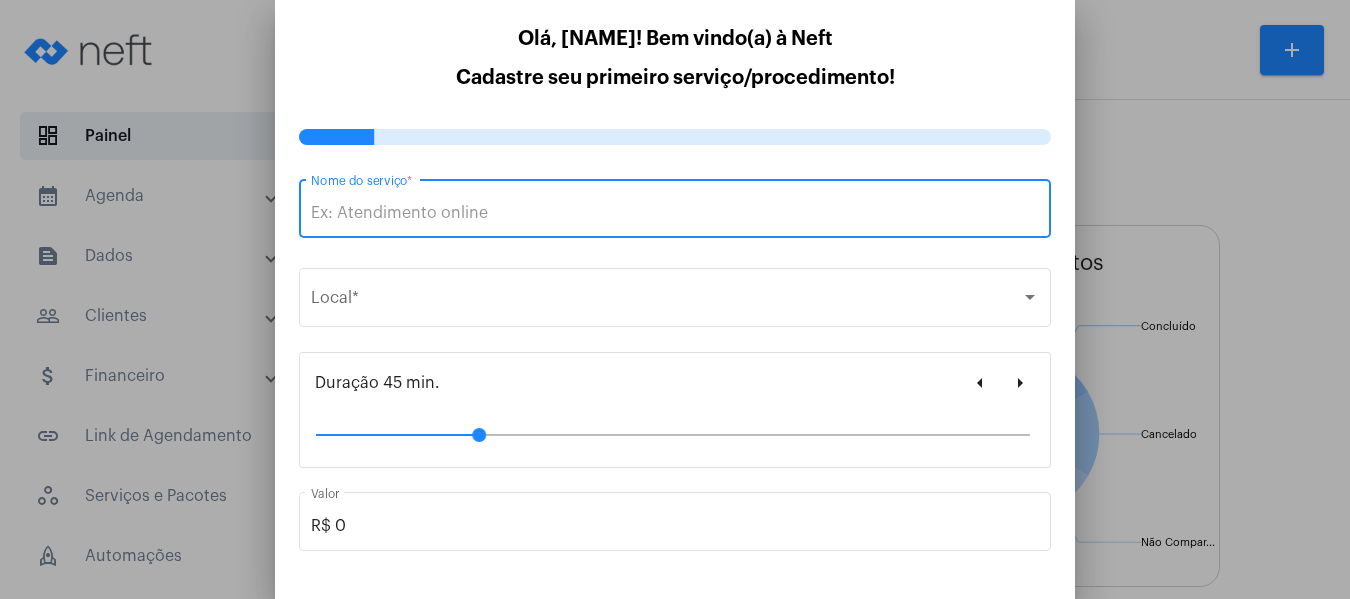 click at bounding box center [675, 299] 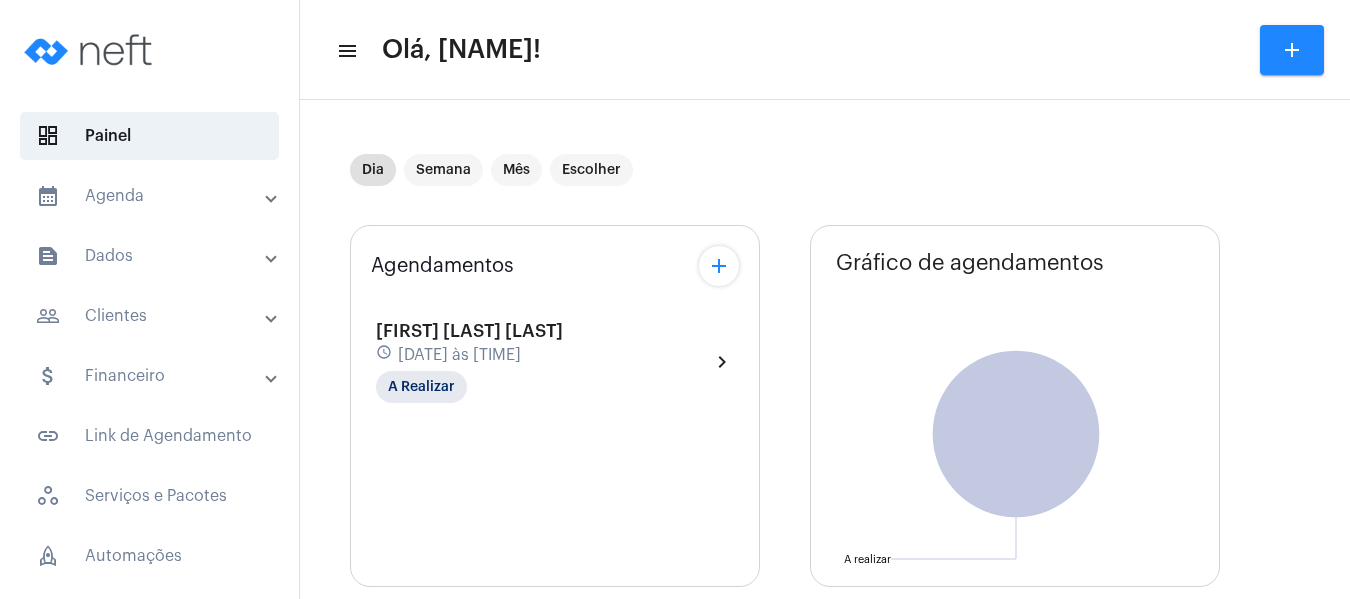 click on "chevron_right" 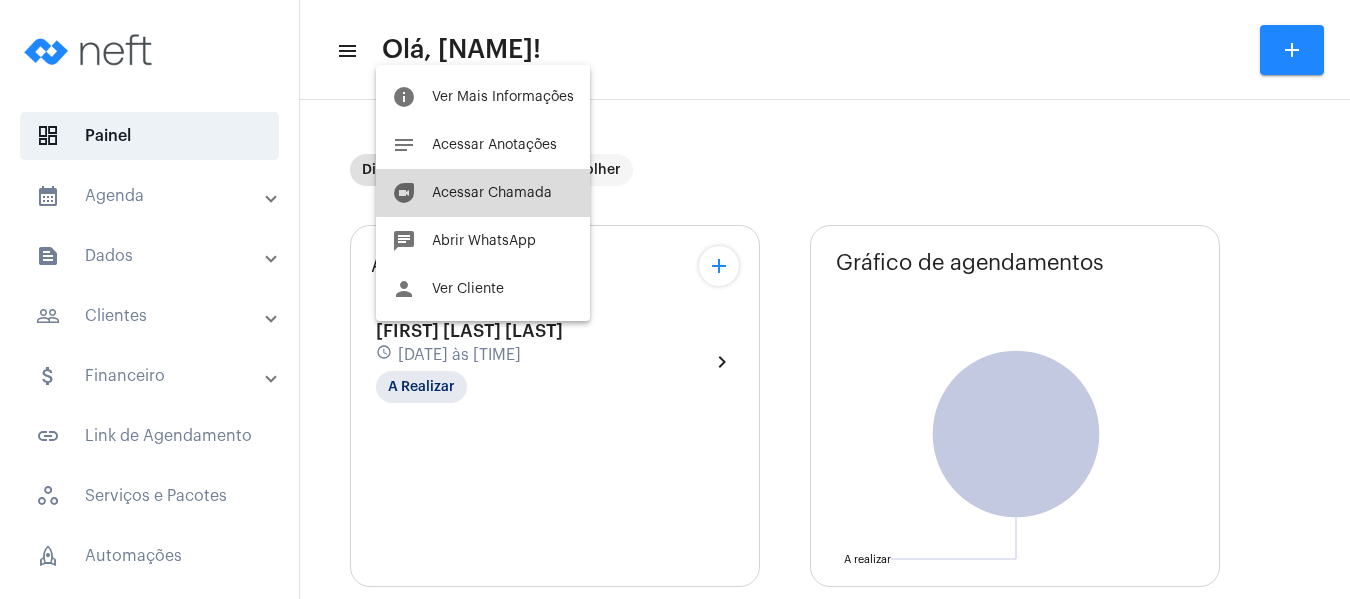 click on "Acessar Chamada" at bounding box center (492, 193) 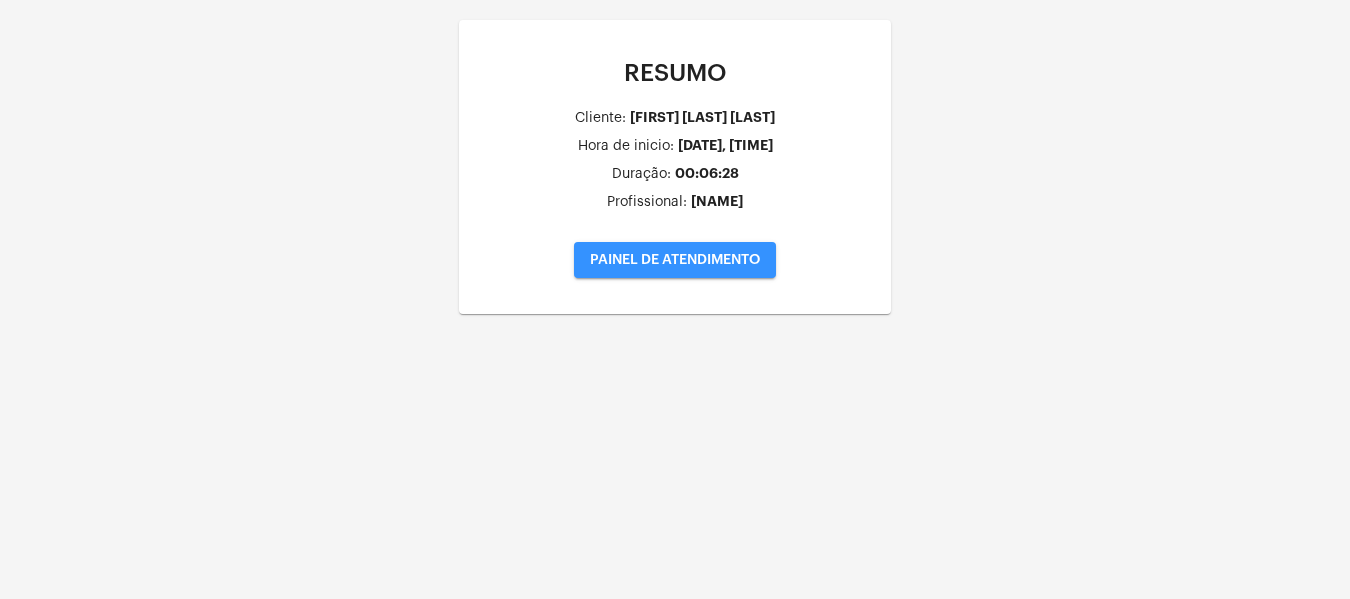 click on "PAINEL DE ATENDIMENTO" 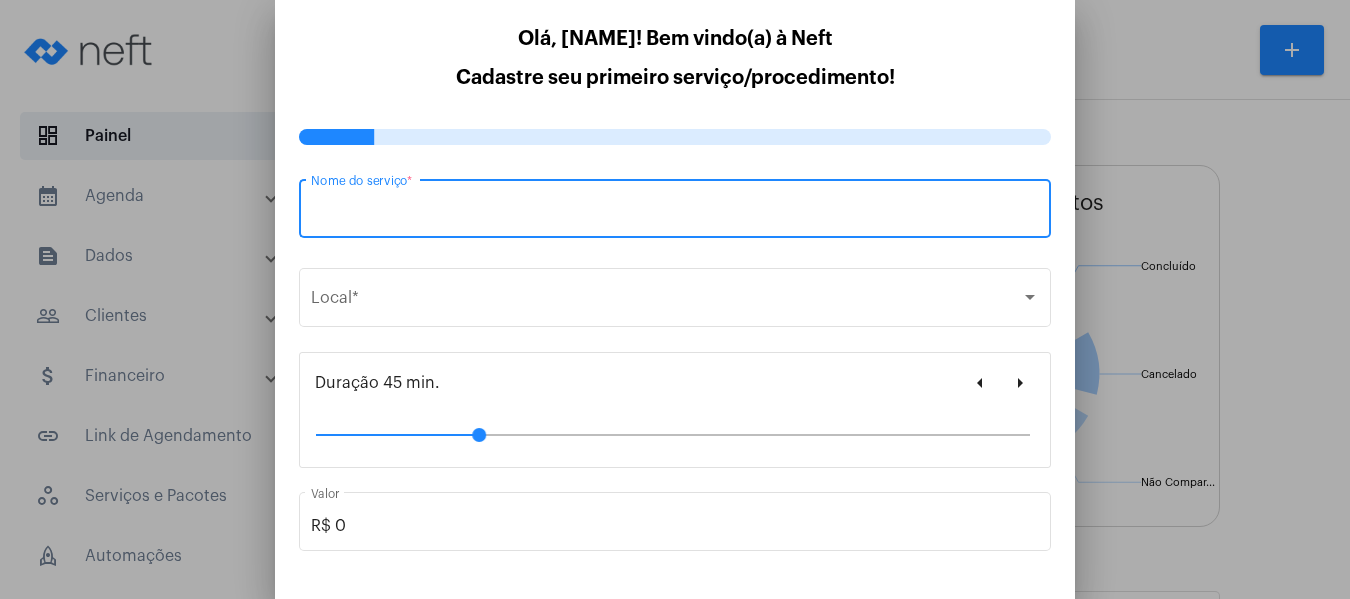 type on "https://neft.com.br/[NAME]-" 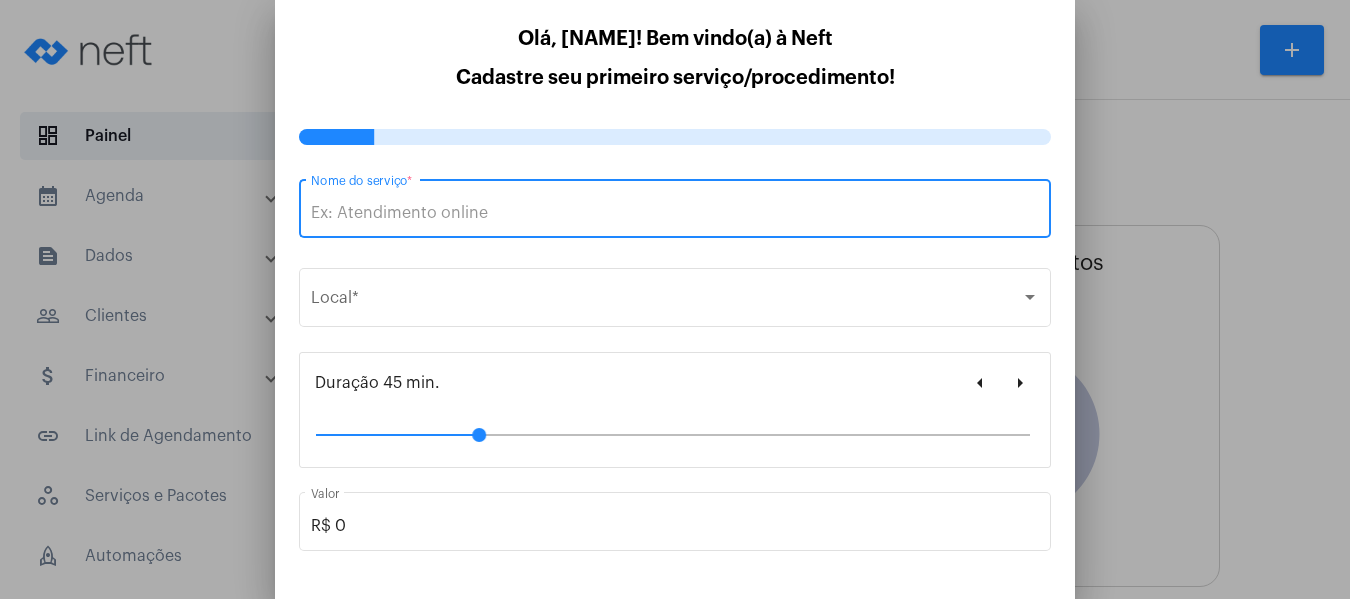 click at bounding box center (675, 299) 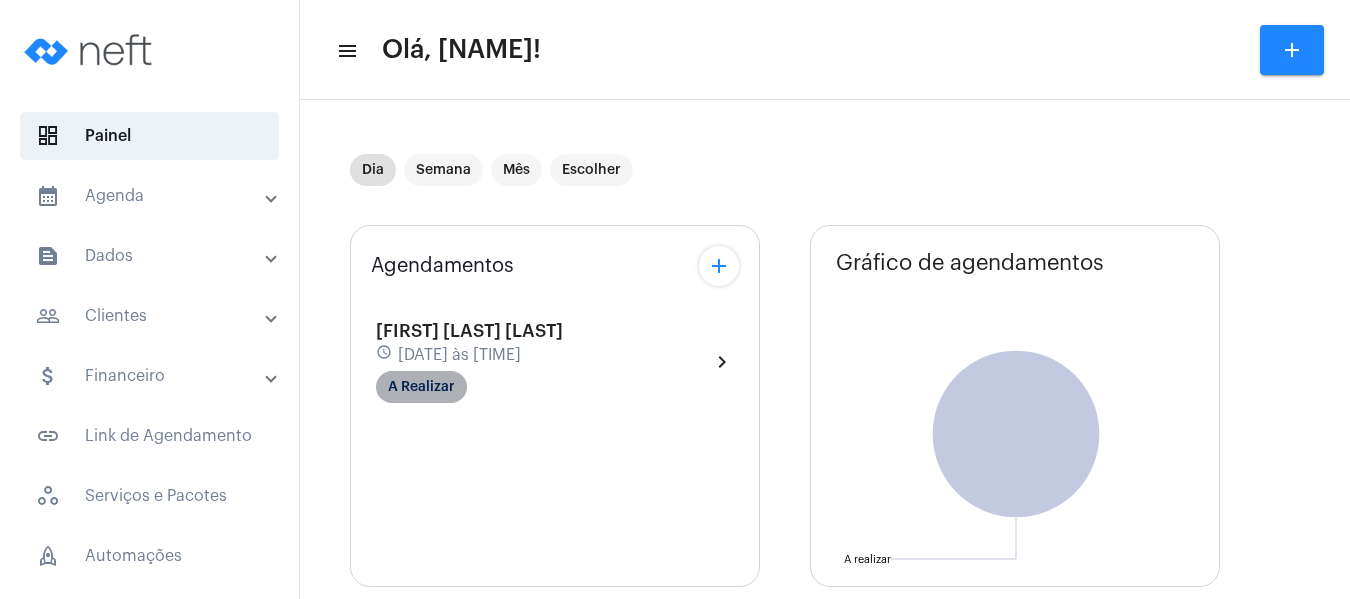 click on "A Realizar" 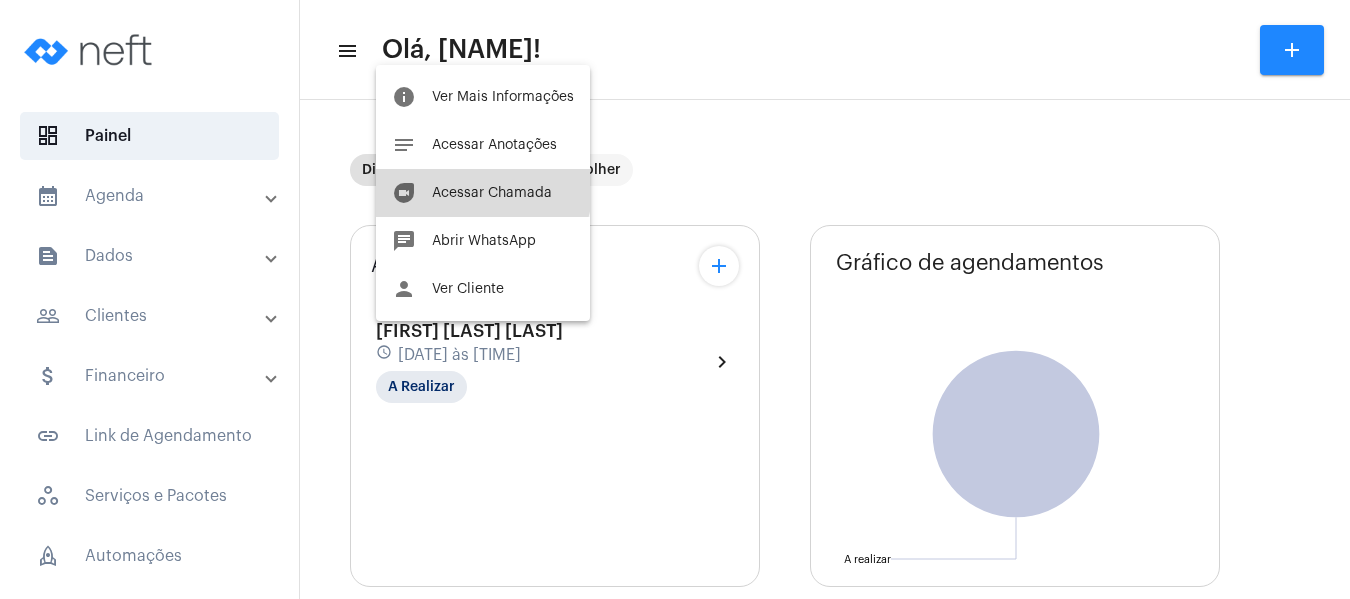 click on "Acessar Chamada" at bounding box center [492, 193] 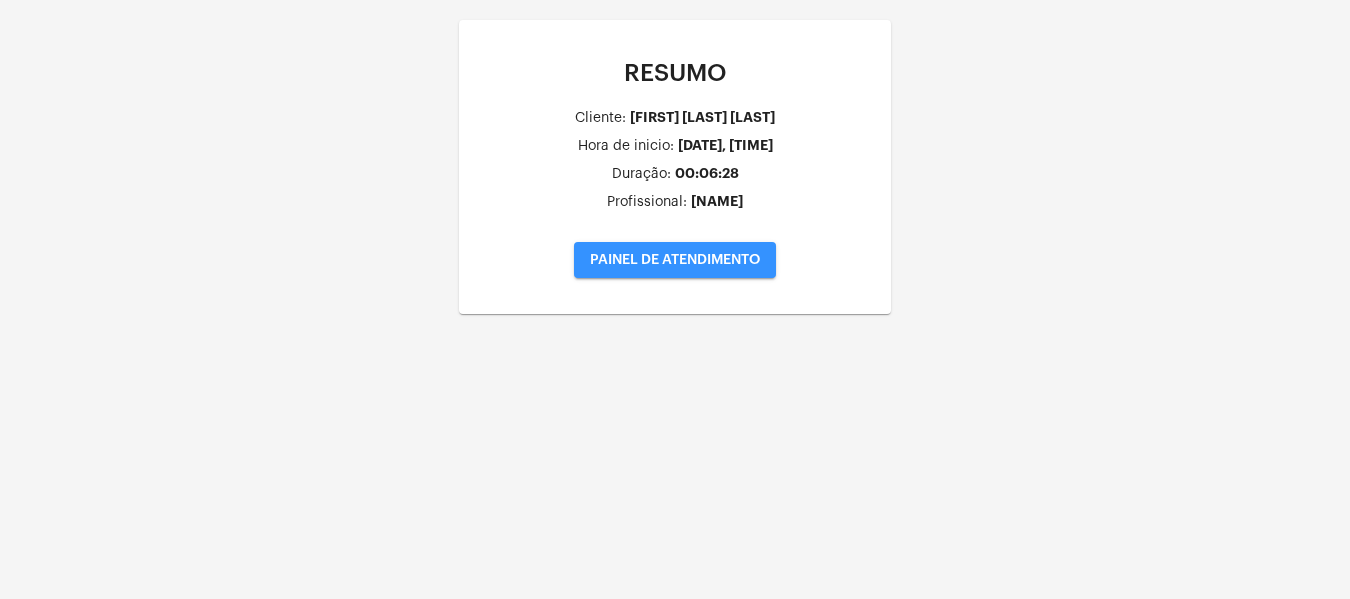 click on "PAINEL DE ATENDIMENTO" 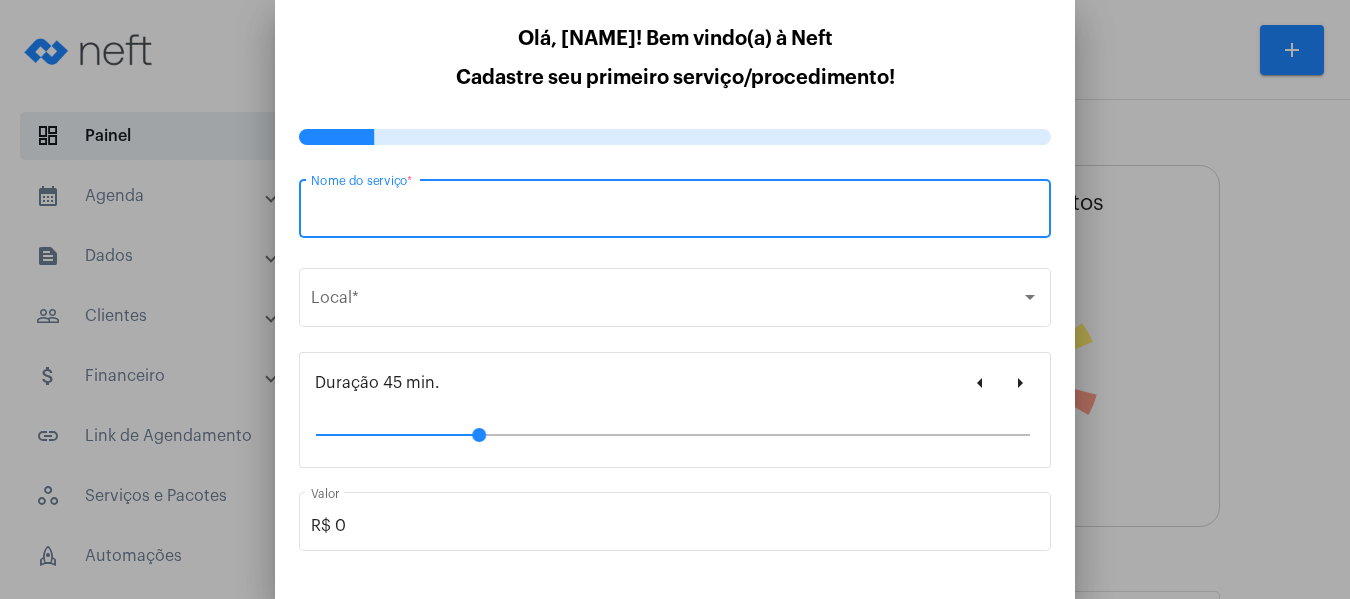 type on "https://neft.com.br/[NAME]-" 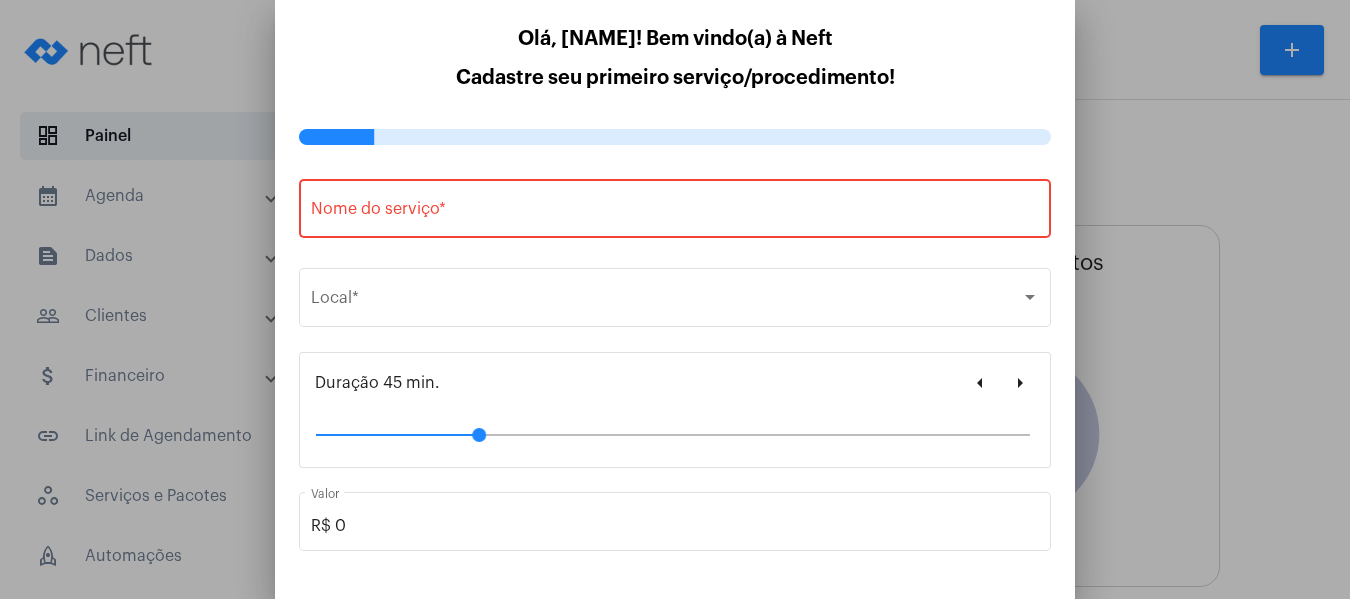 click at bounding box center (675, 299) 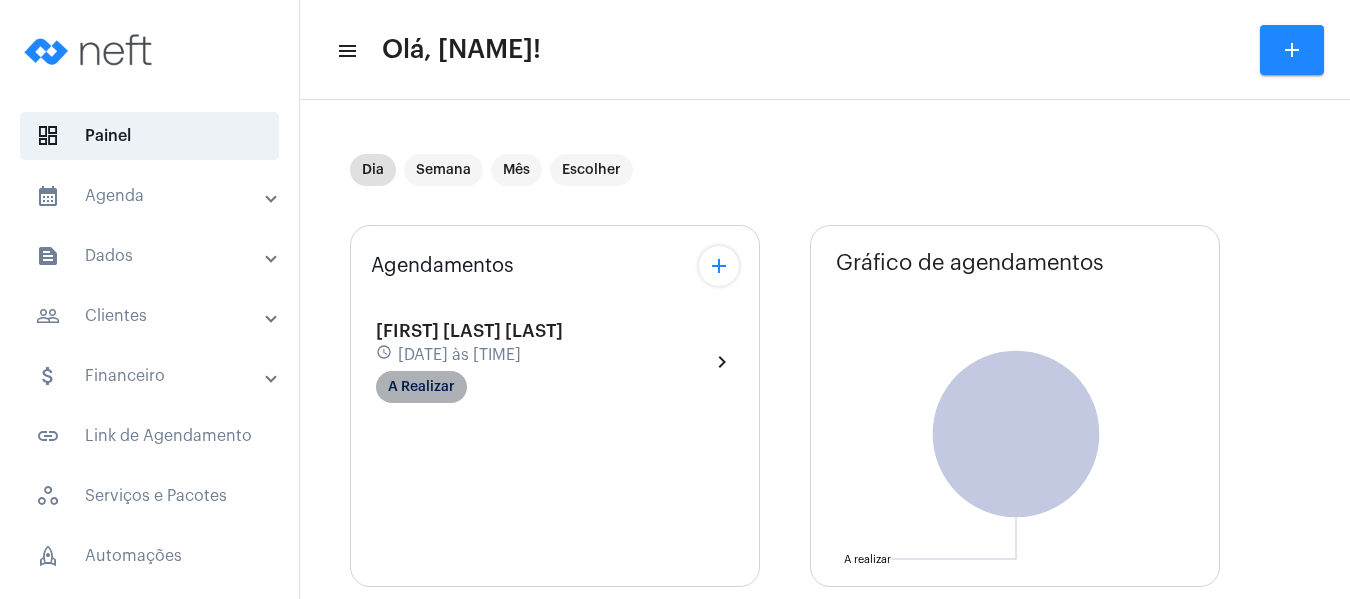 click on "A Realizar" 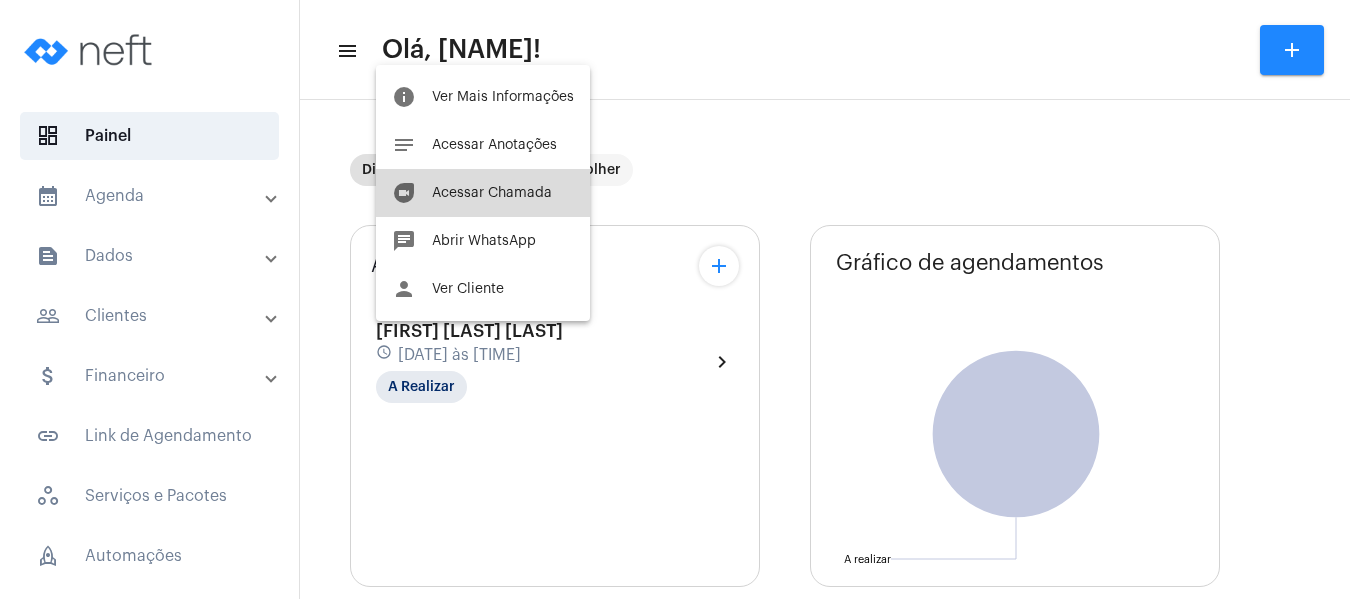 click on "Acessar Chamada" at bounding box center (492, 193) 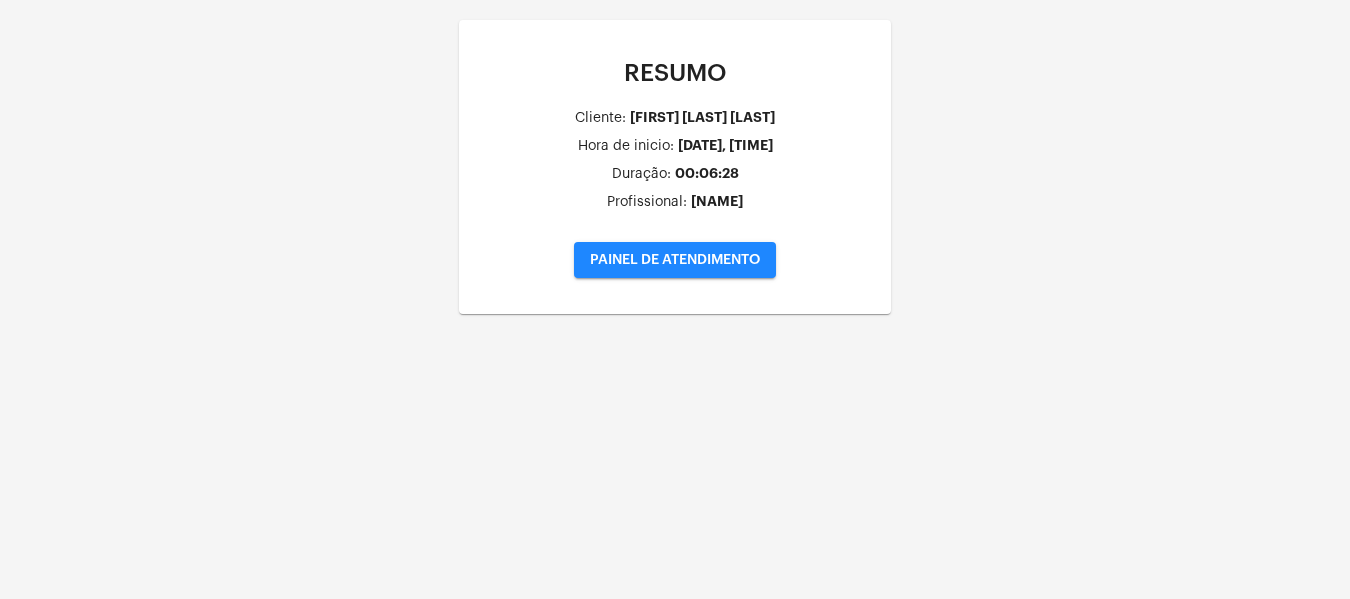 click on "PAINEL DE ATENDIMENTO" 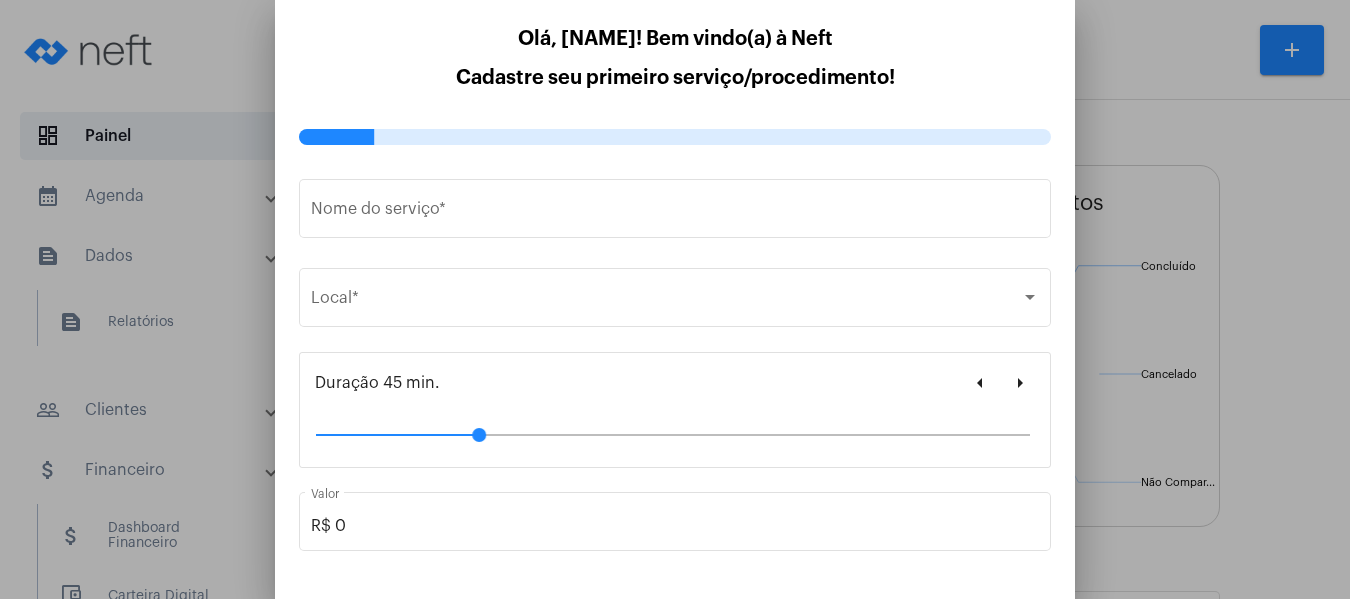 type on "https://neft.com.br/[NAME]-" 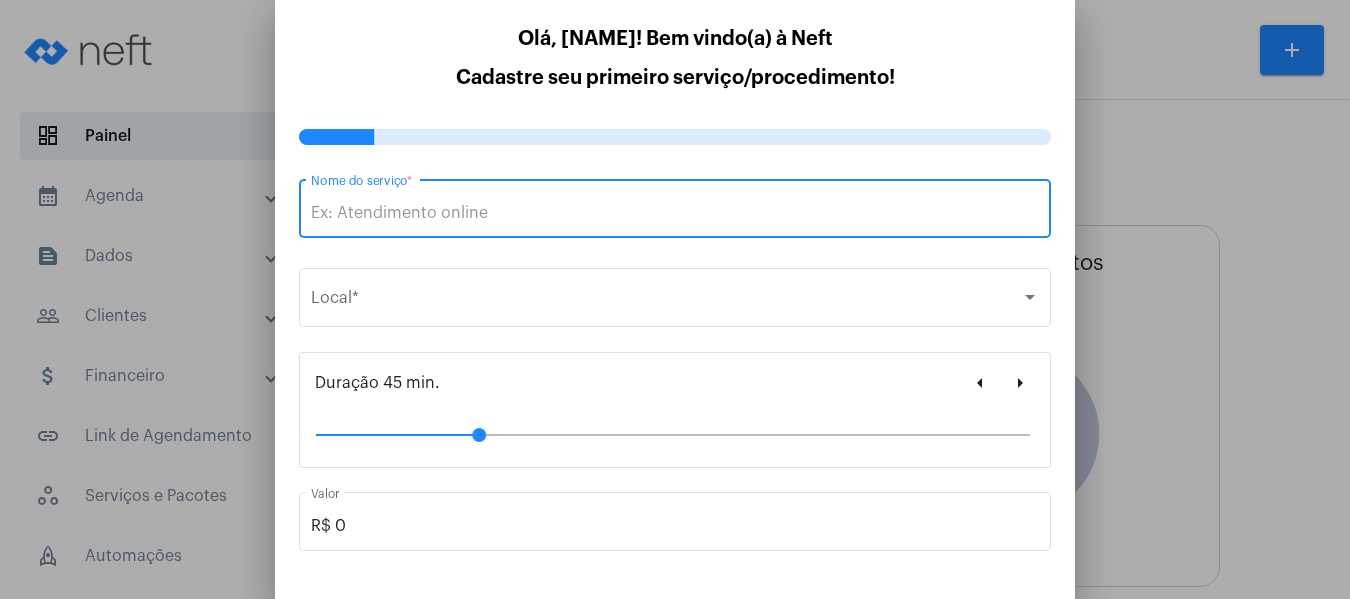 click at bounding box center (675, 299) 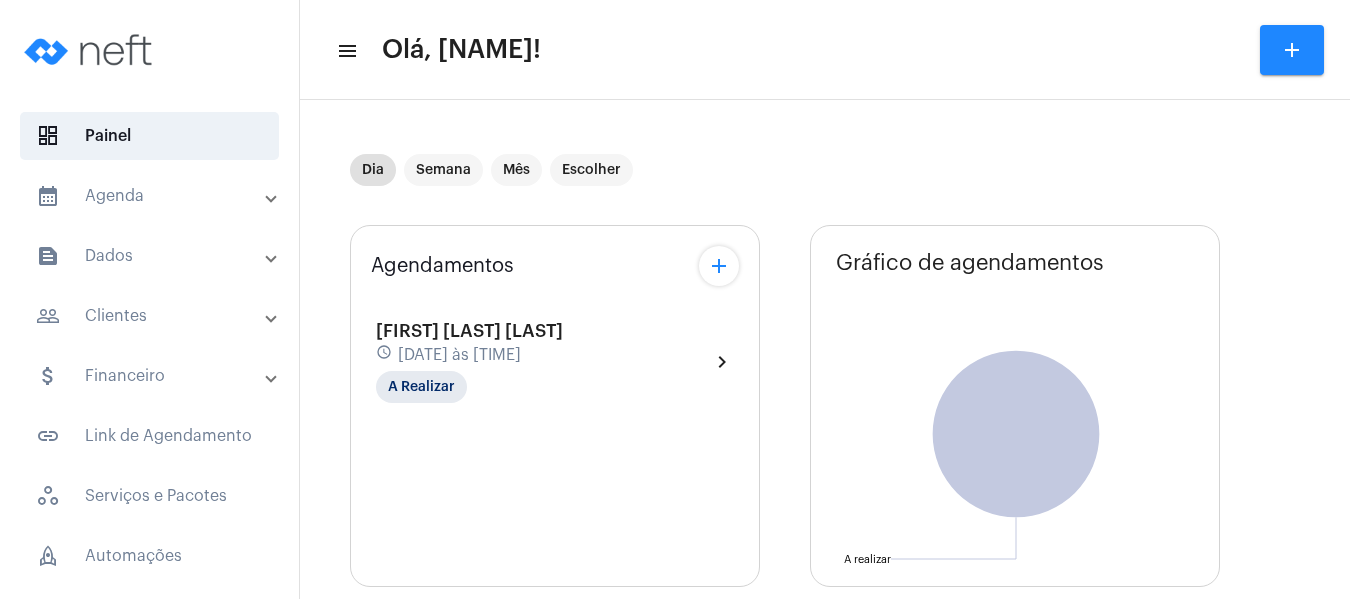 click on "chevron_right" 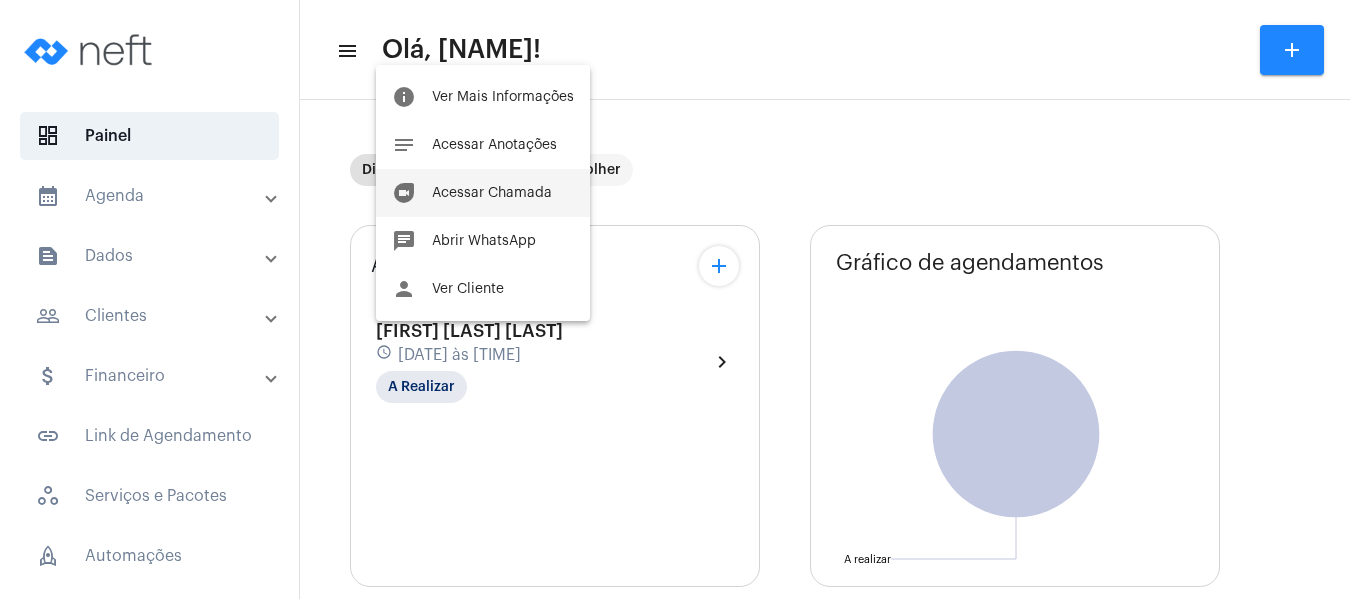 click on "Acessar Chamada" at bounding box center [492, 193] 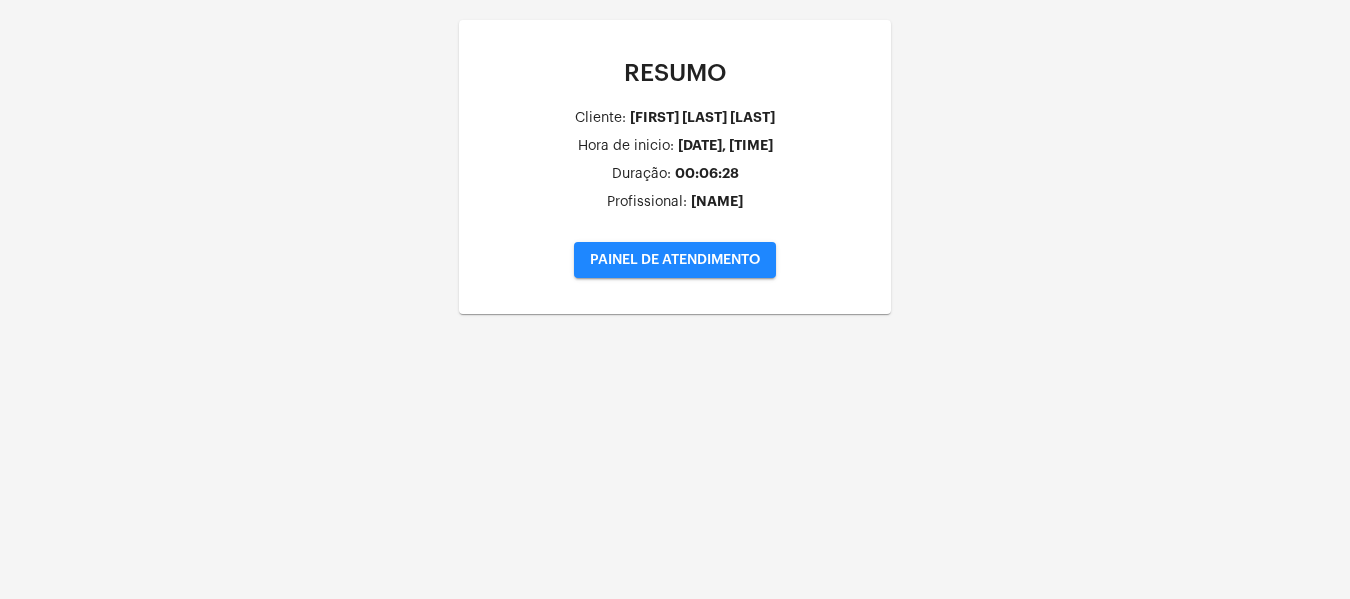click on "PAINEL DE ATENDIMENTO" 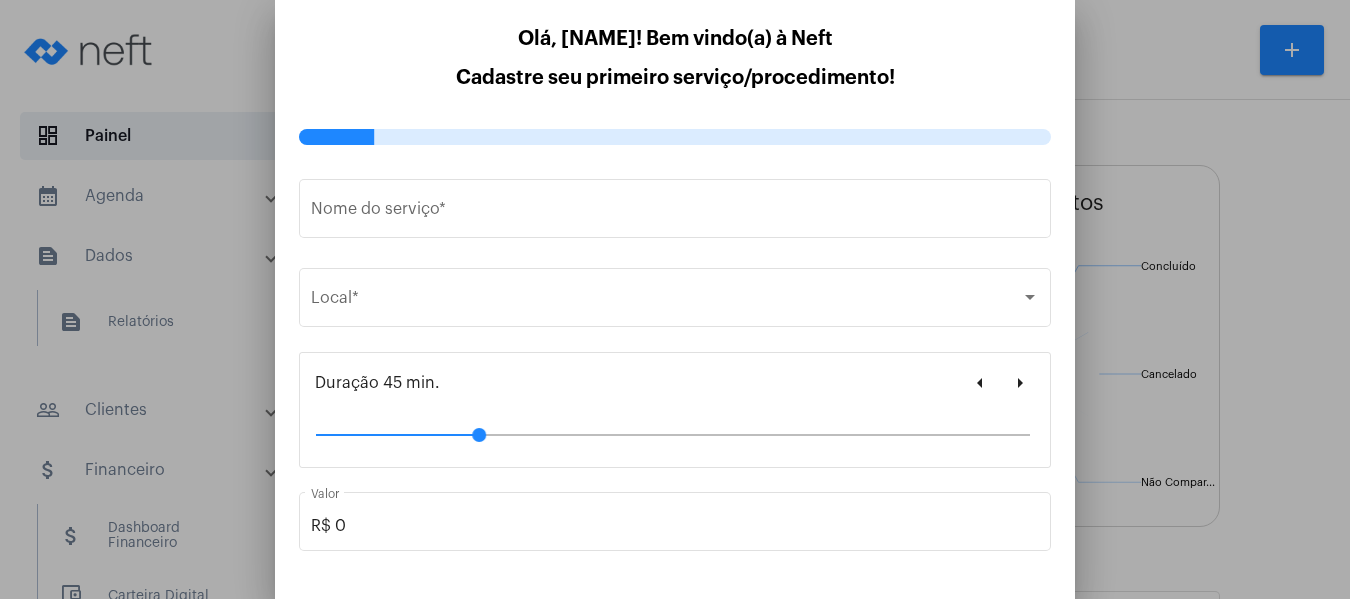 type on "https://neft.com.br/[NAME]-" 